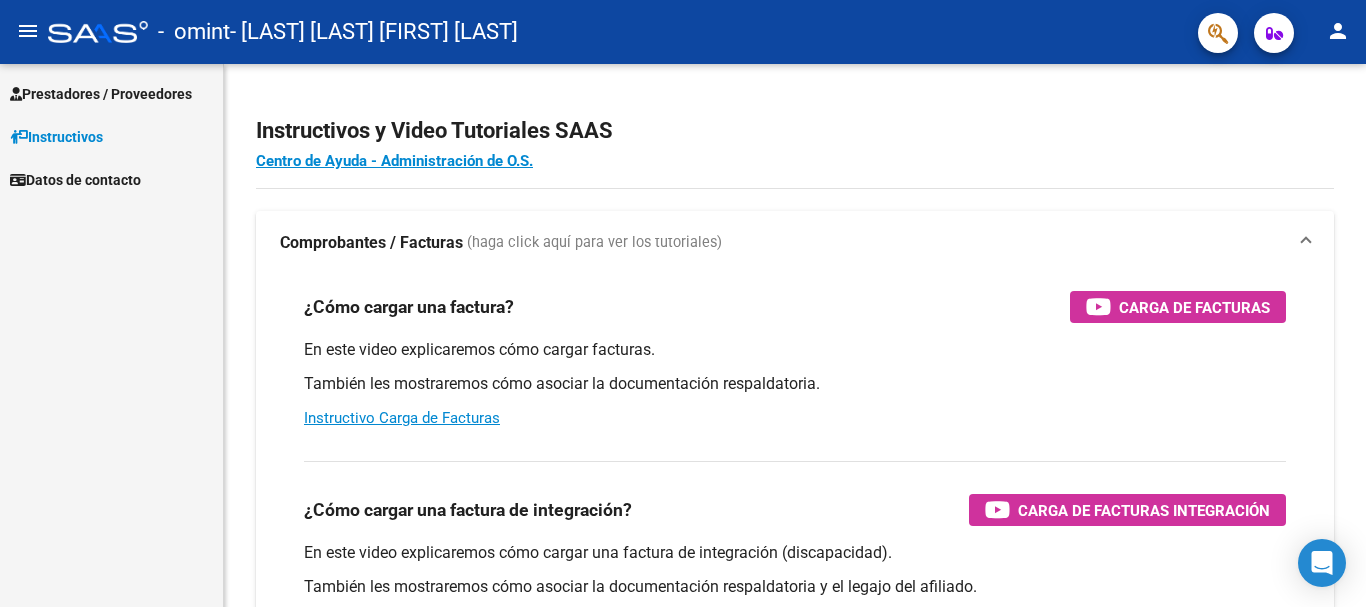 scroll, scrollTop: 0, scrollLeft: 0, axis: both 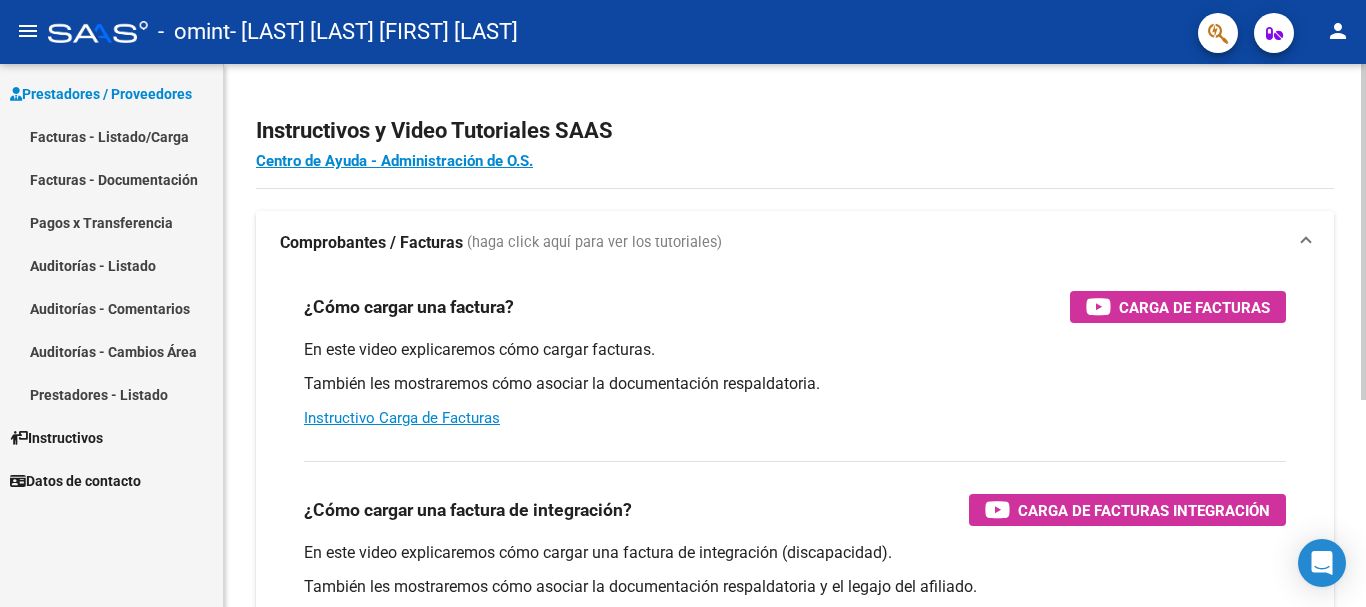 click on "En este video explicaremos cómo cargar facturas. También les mostraremos cómo asociar la documentación respaldatoria. Instructivo Carga de Facturas" at bounding box center (795, 384) 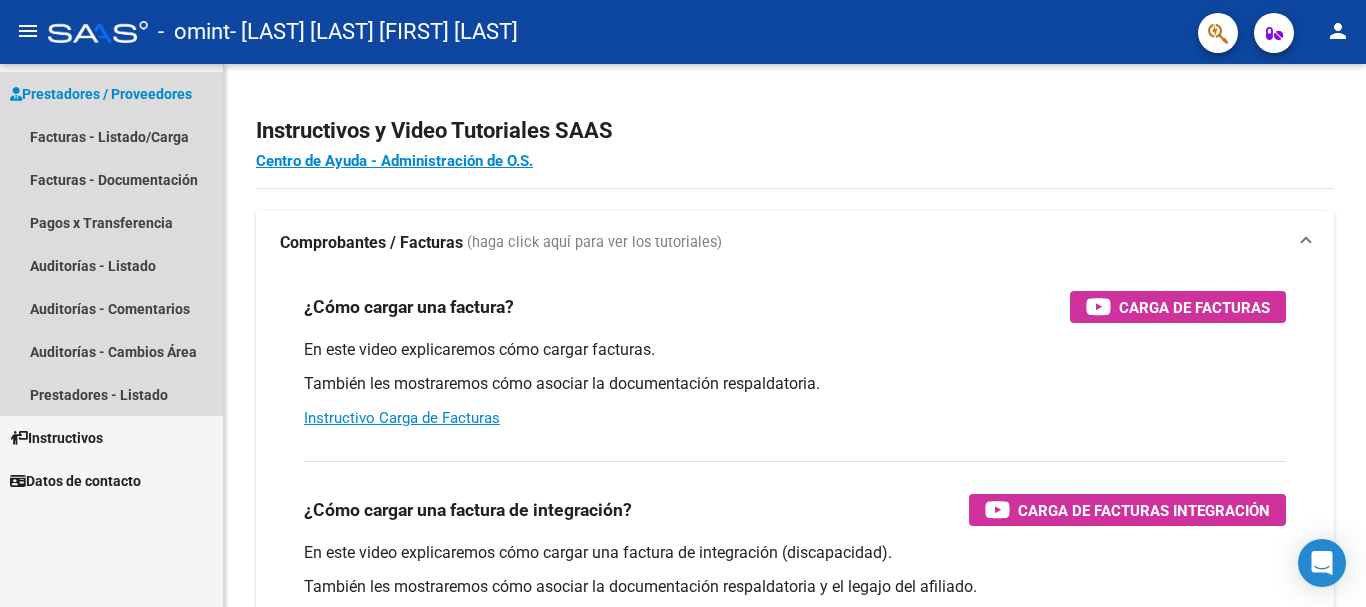 click on "Prestadores / Proveedores" at bounding box center (101, 94) 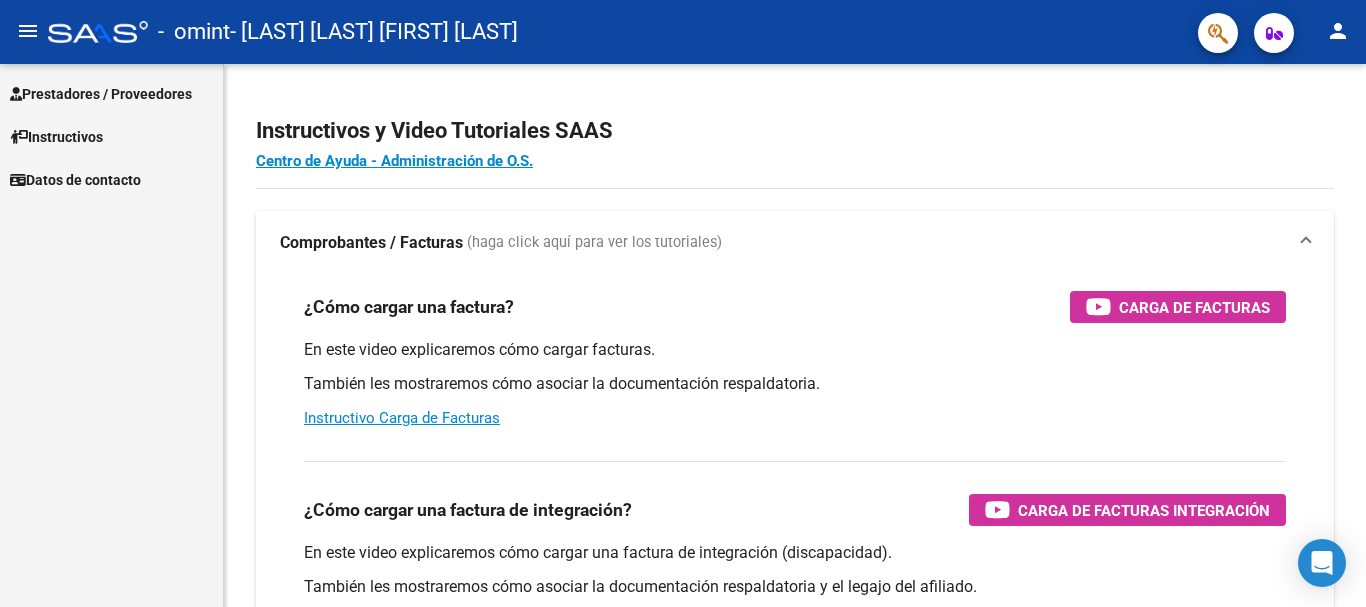 click on "Prestadores / Proveedores" at bounding box center (111, 93) 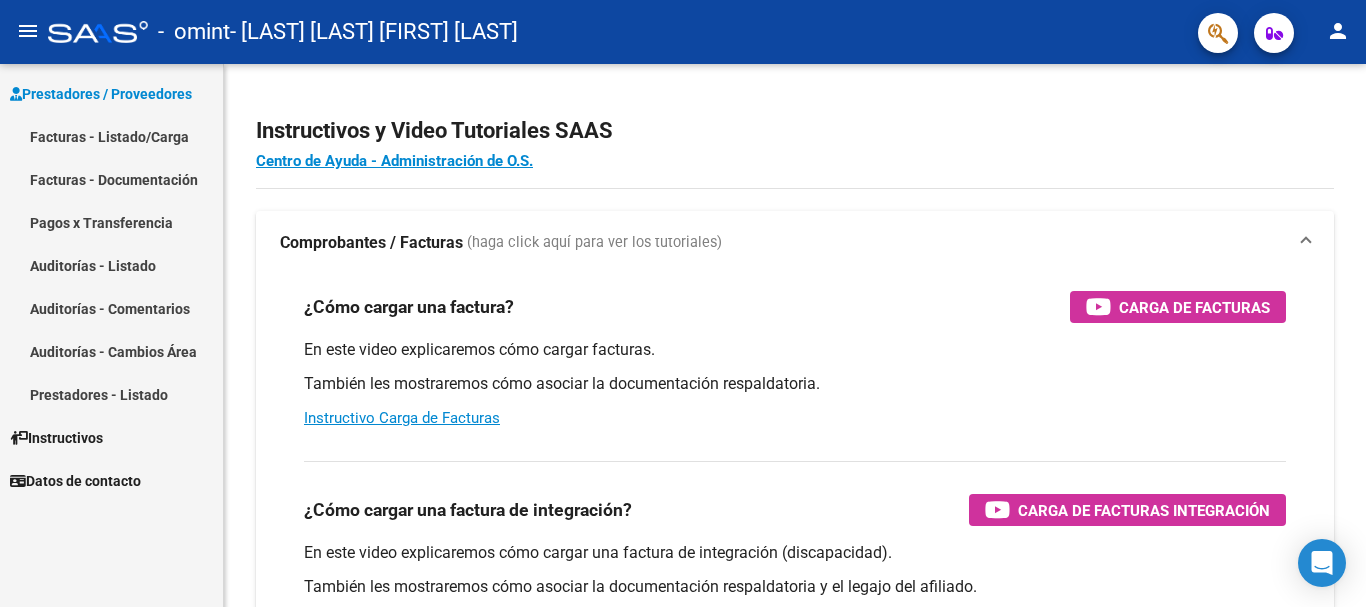 click on "Facturas - Listado/Carga" at bounding box center [111, 136] 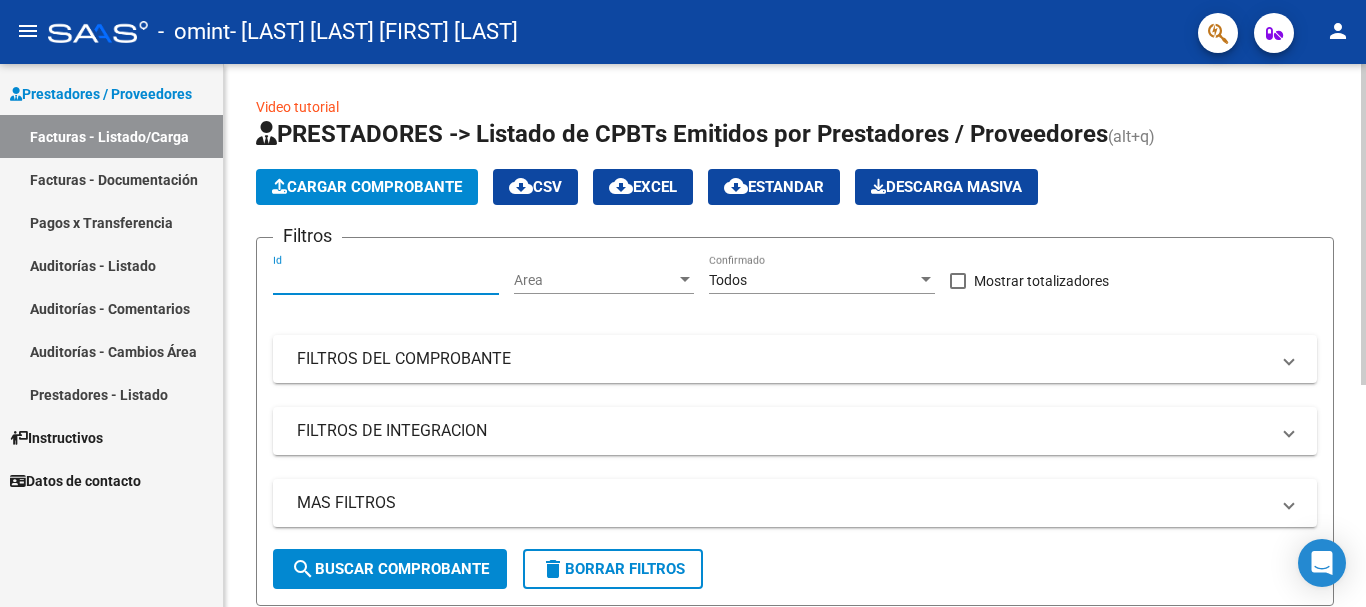 click on "Id" at bounding box center [386, 280] 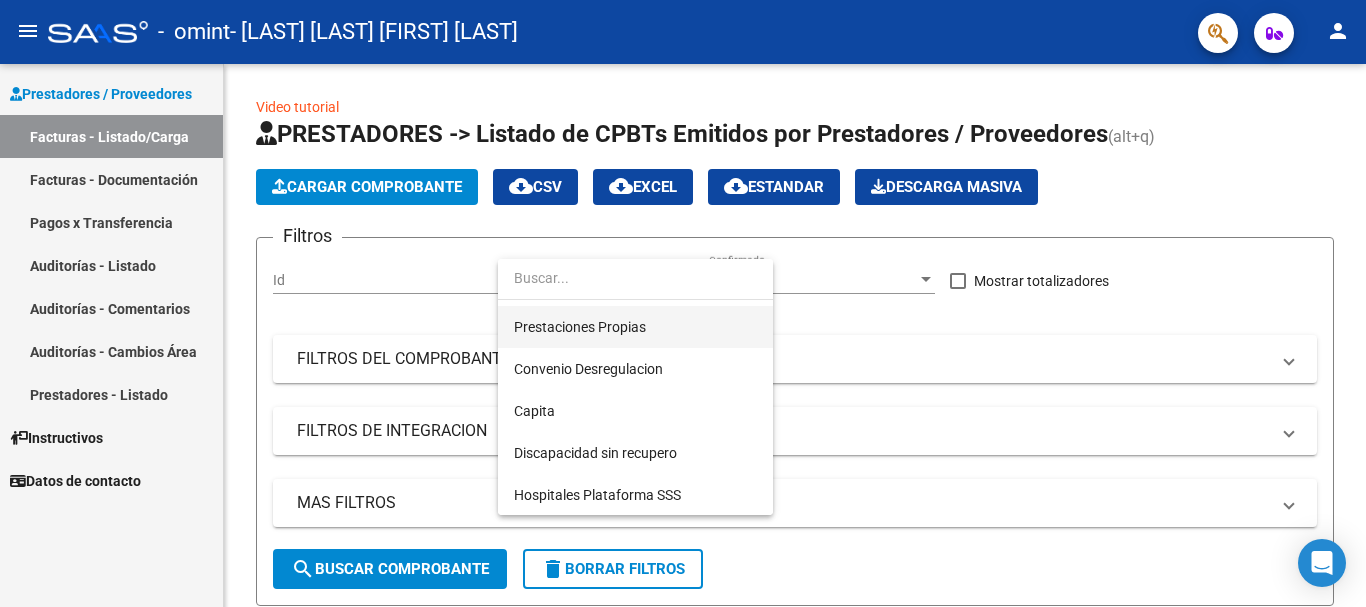 scroll, scrollTop: 206, scrollLeft: 0, axis: vertical 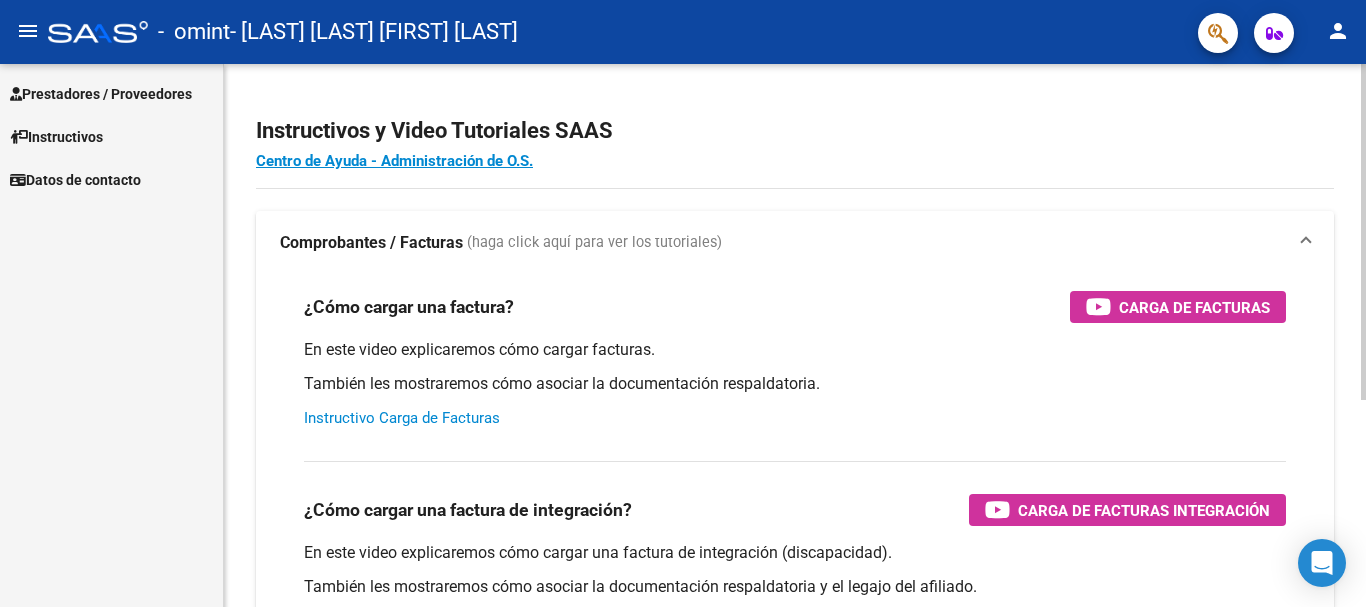 click on "Instructivo Carga de Facturas" at bounding box center [402, 418] 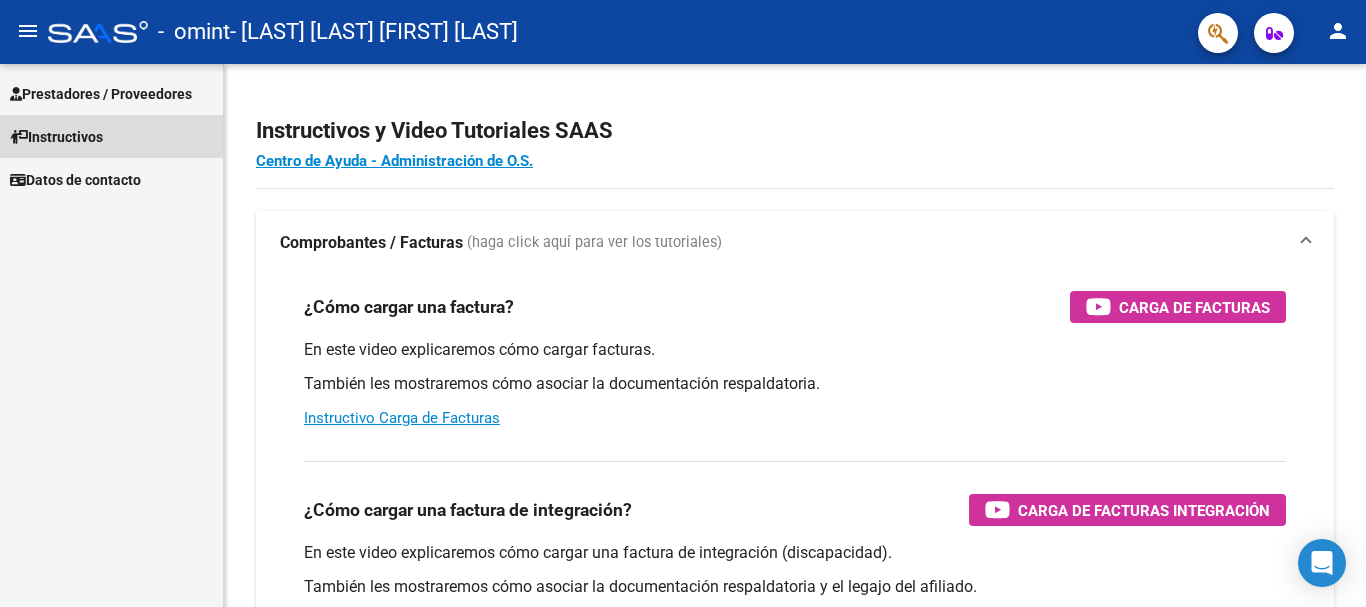 click on "Instructivos" at bounding box center (56, 137) 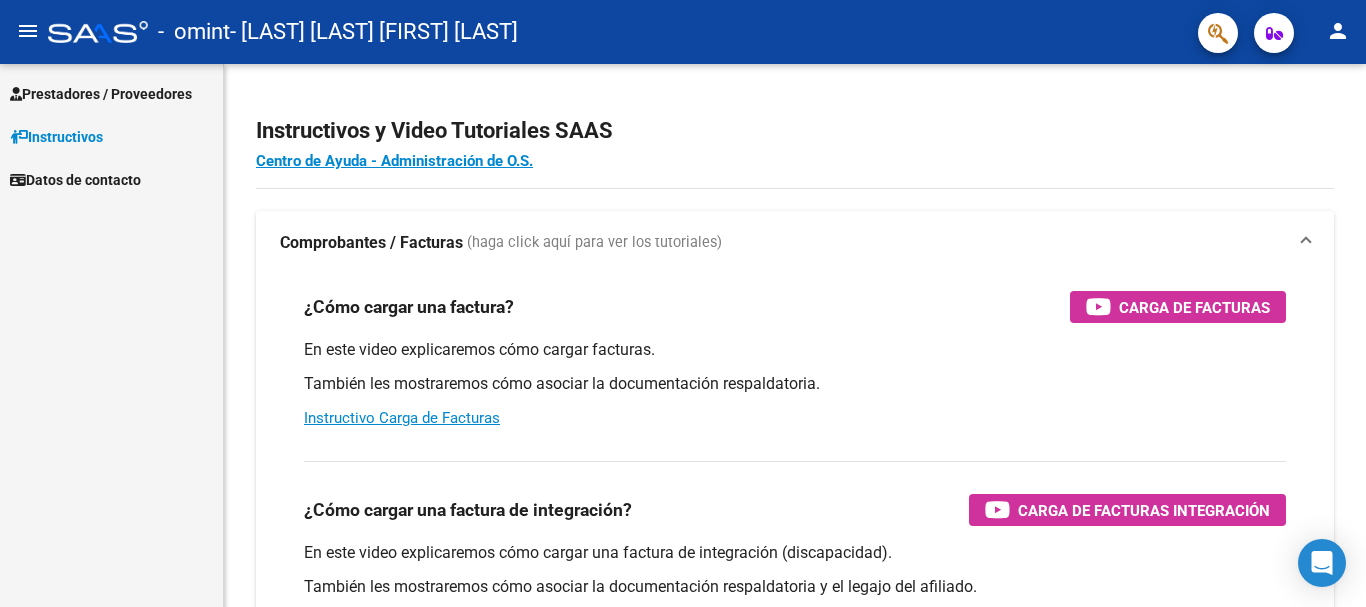 click on "Prestadores / Proveedores" at bounding box center [101, 94] 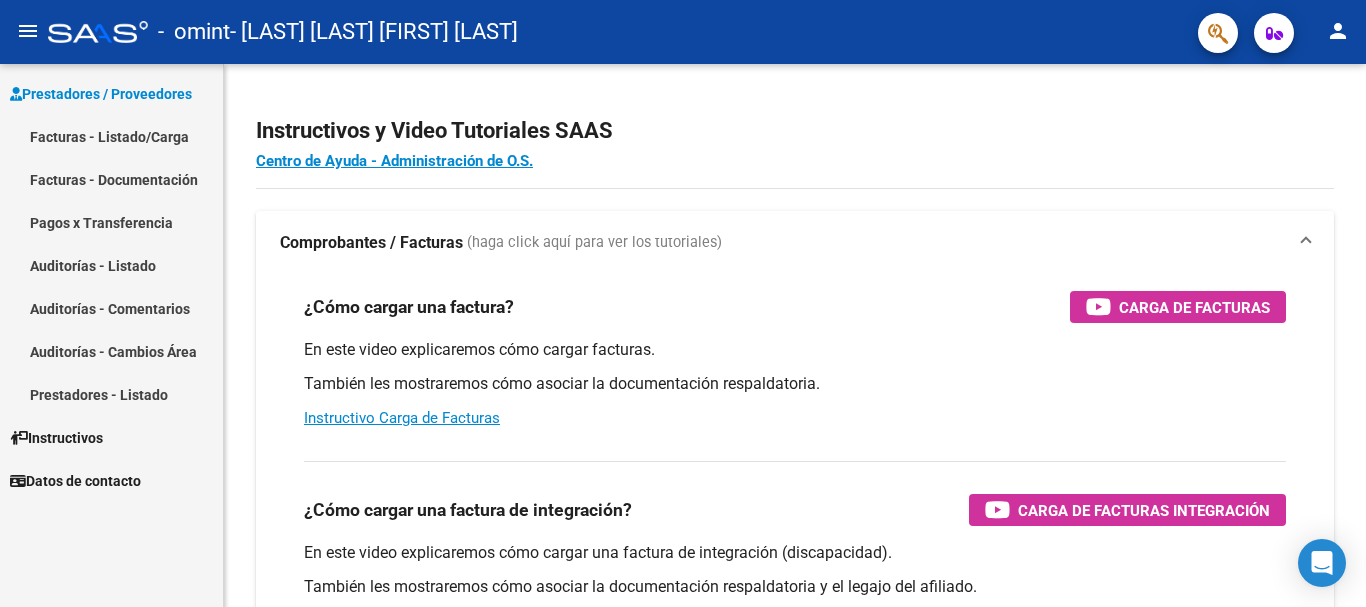 click on "Facturas - Listado/Carga" at bounding box center [111, 136] 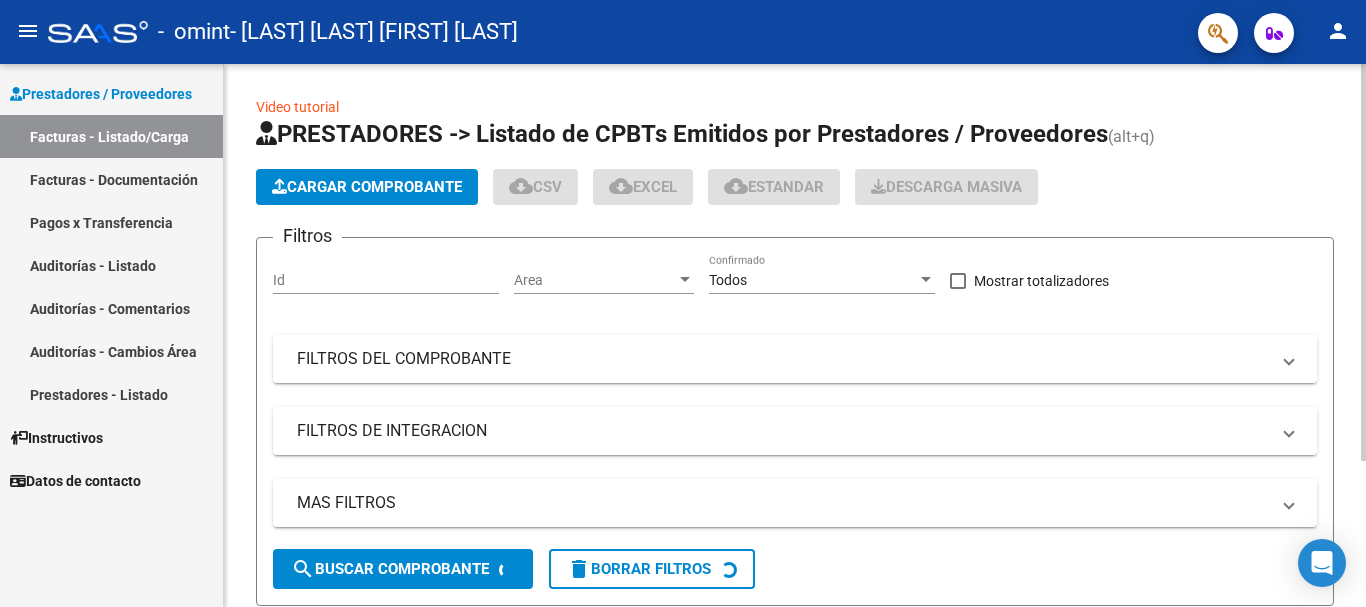 click on "Id" at bounding box center (386, 280) 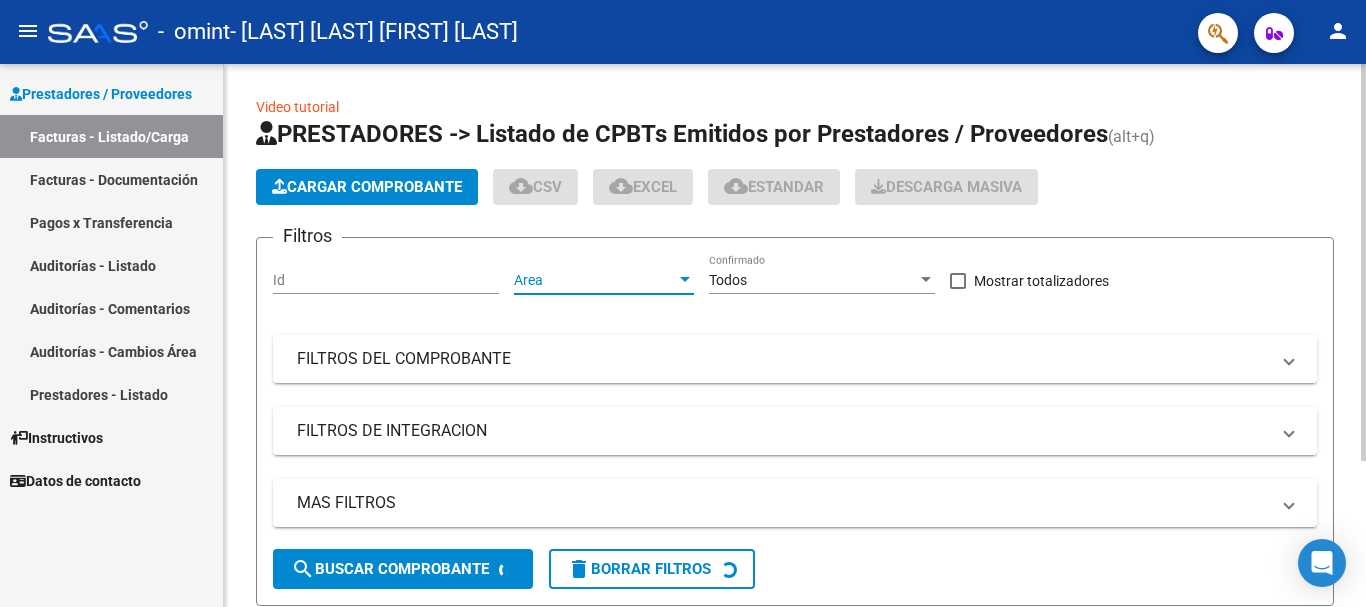 click on "Area" at bounding box center (595, 280) 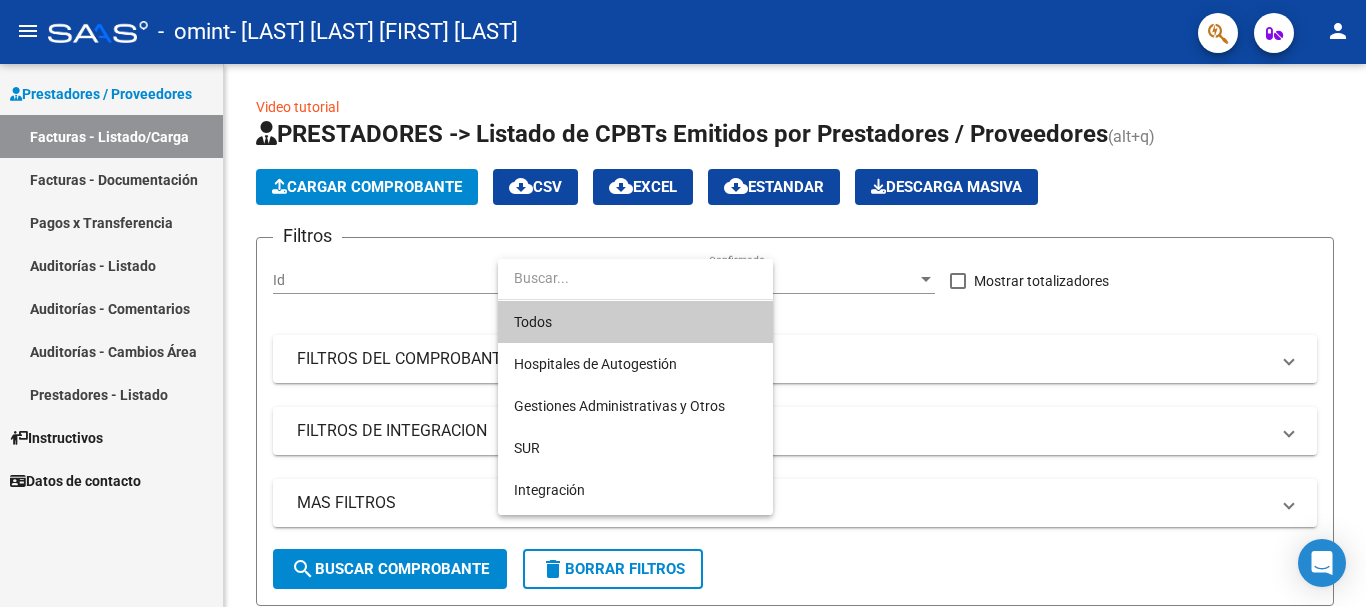 click at bounding box center [683, 303] 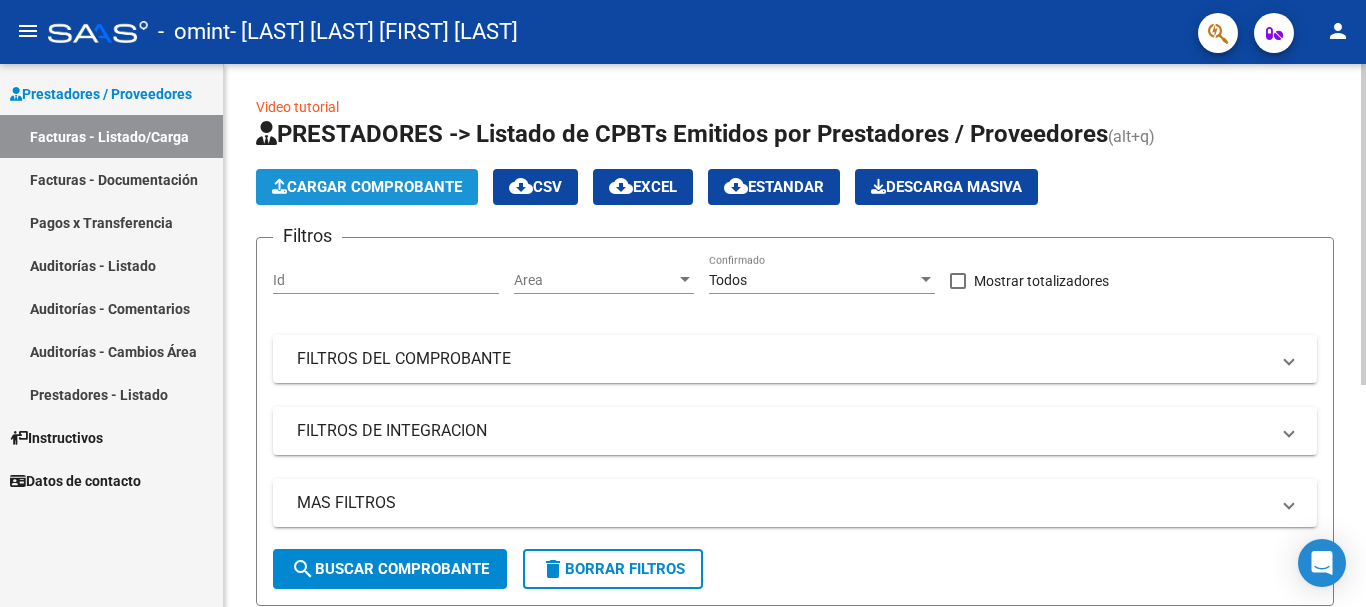 click on "Cargar Comprobante" 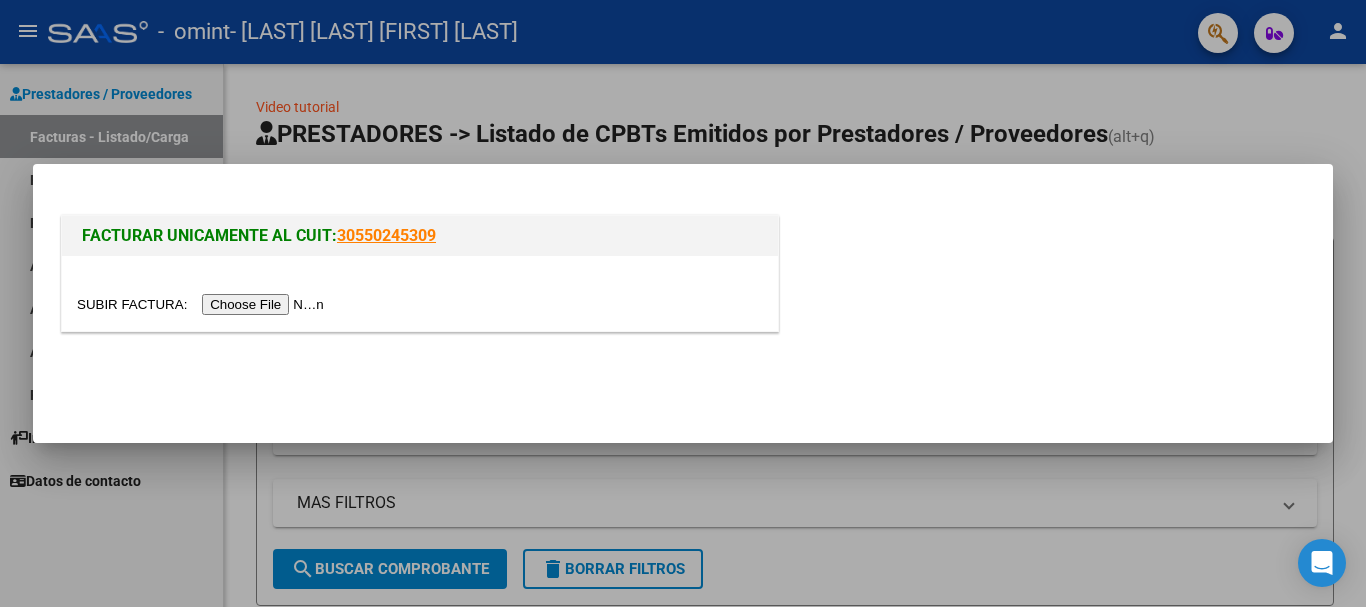 click at bounding box center [203, 304] 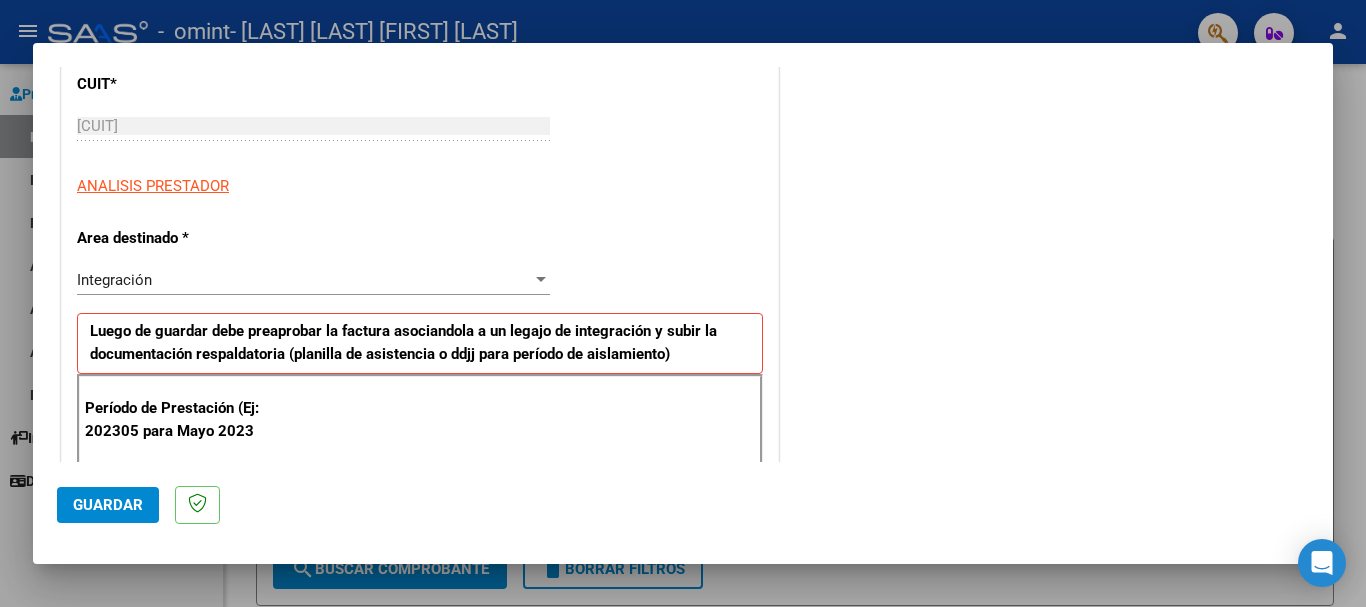 scroll, scrollTop: 400, scrollLeft: 0, axis: vertical 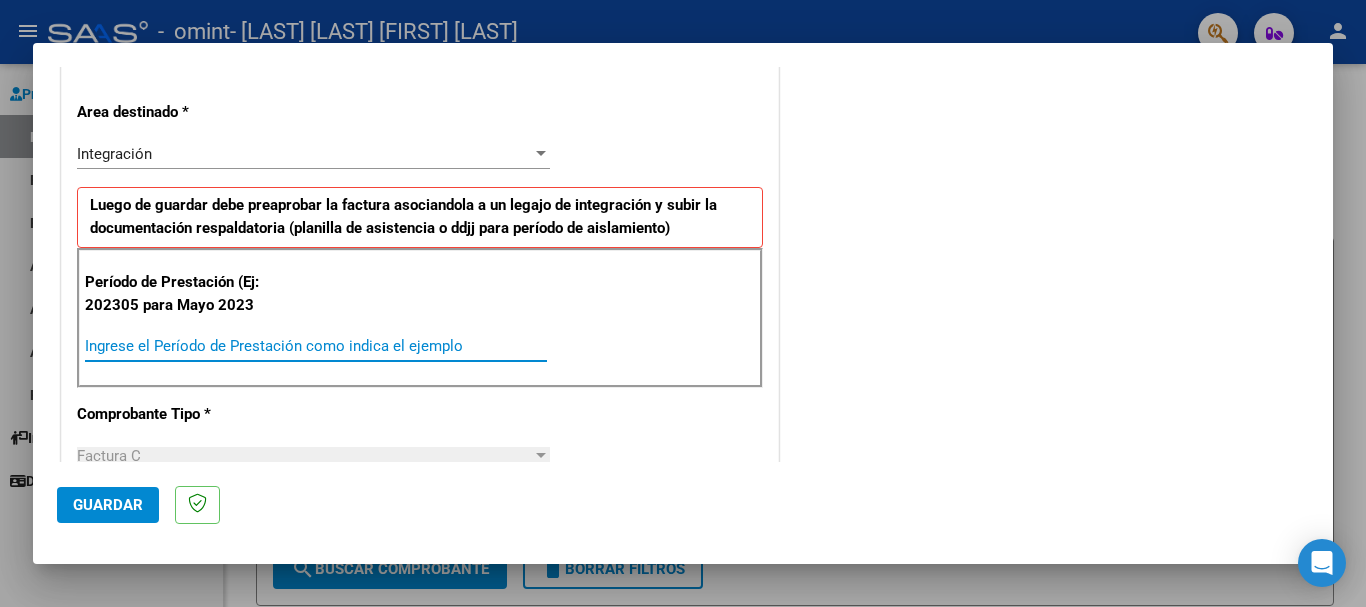 click on "Ingrese el Período de Prestación como indica el ejemplo" at bounding box center [316, 346] 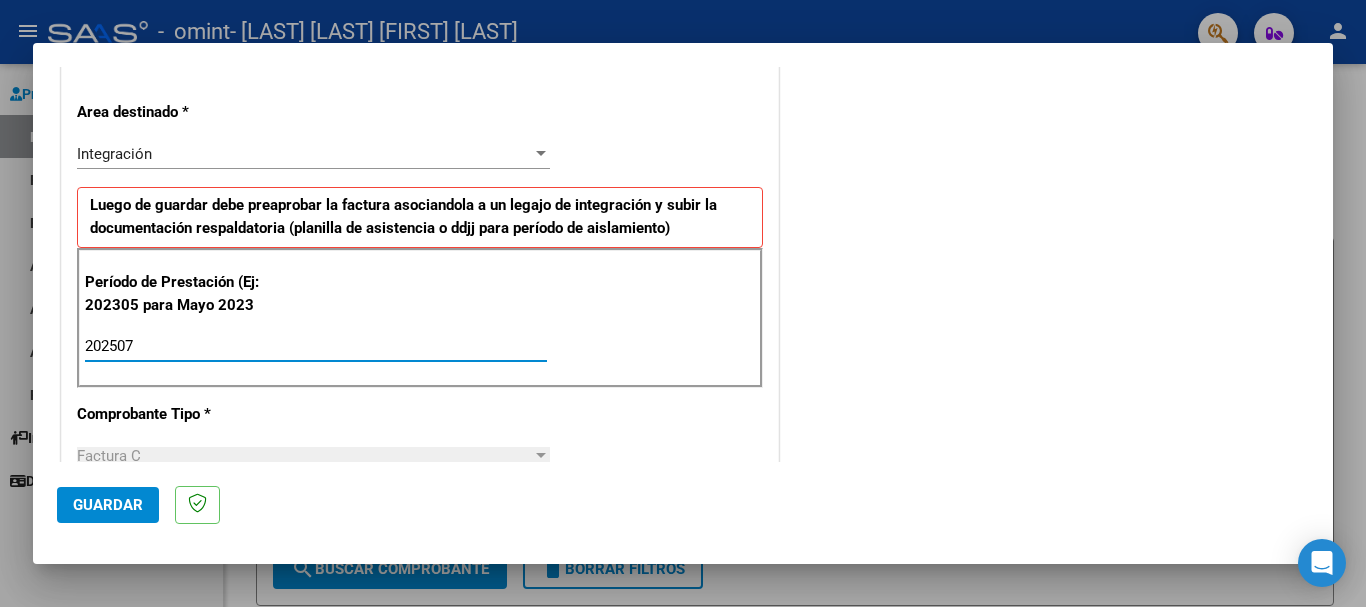 type on "202507" 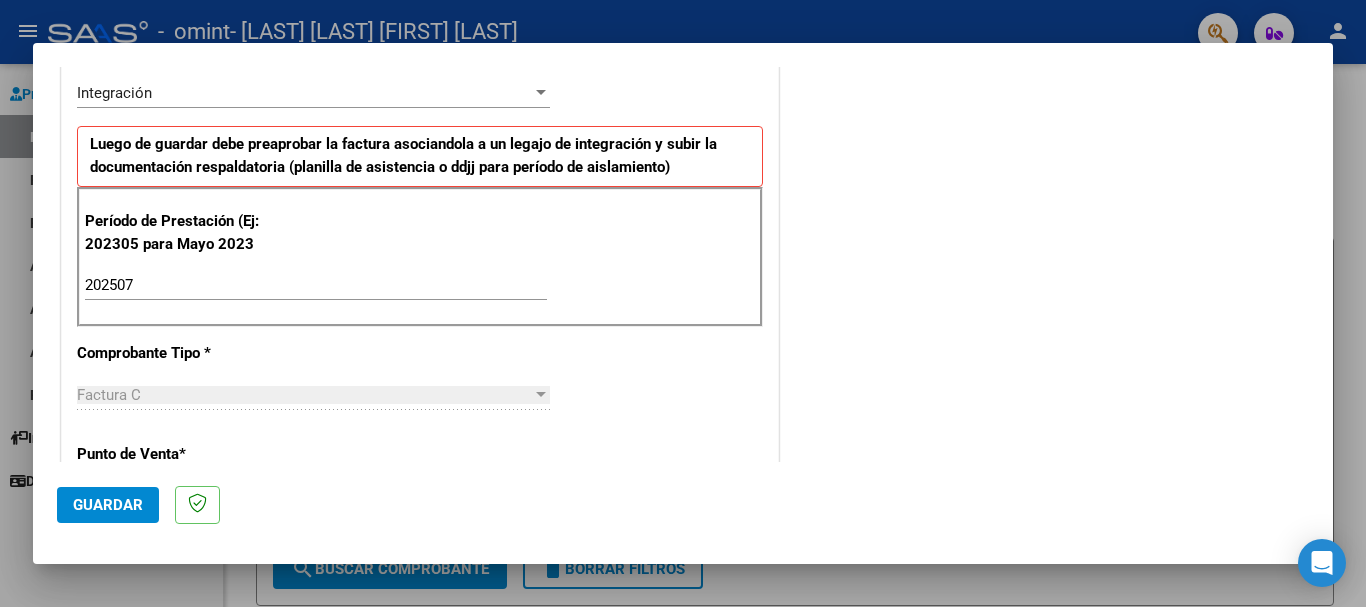 scroll, scrollTop: 500, scrollLeft: 0, axis: vertical 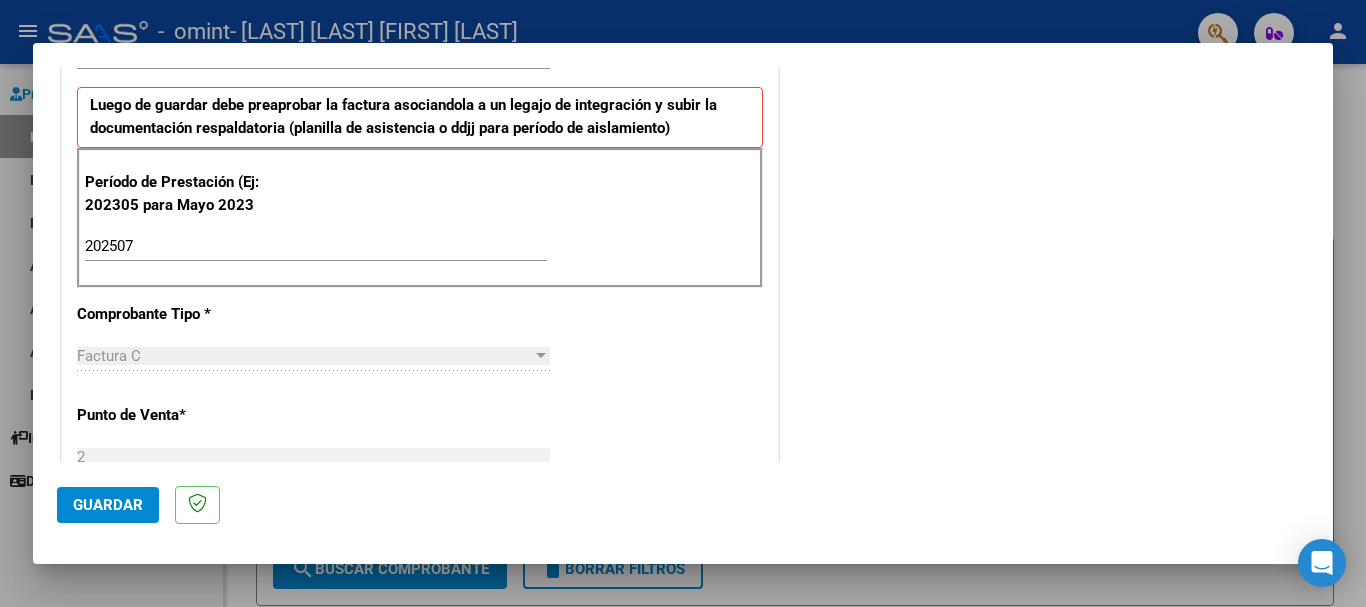 click on "Factura C" at bounding box center [304, 356] 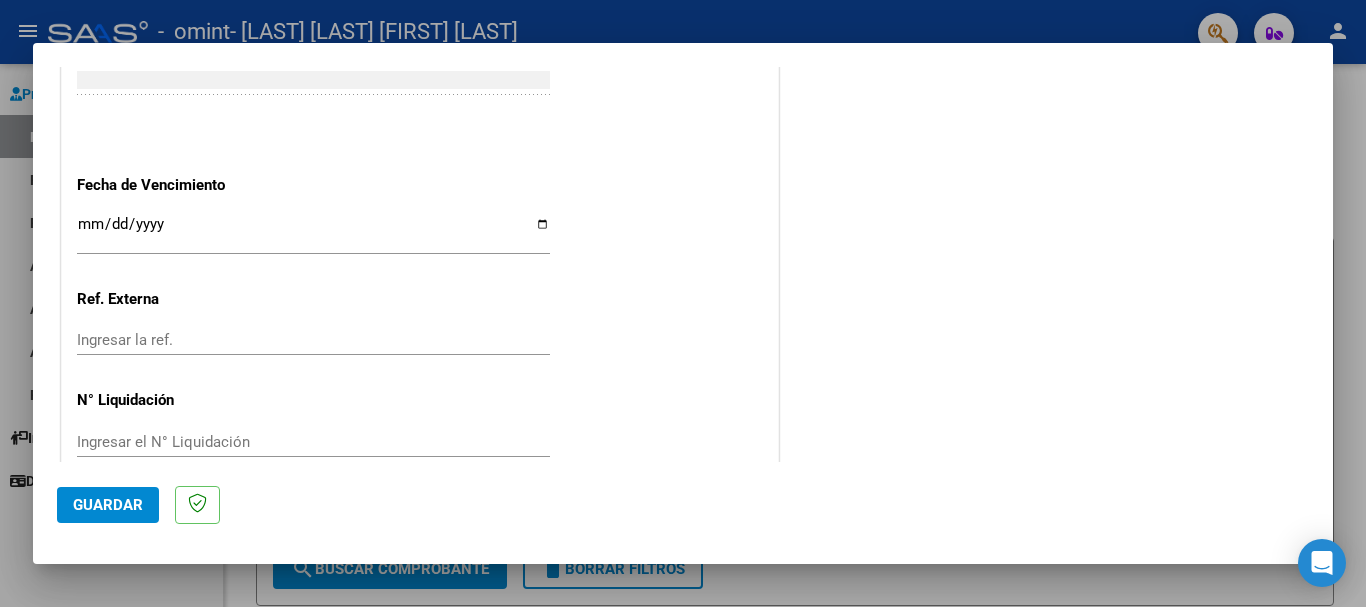 scroll, scrollTop: 1300, scrollLeft: 0, axis: vertical 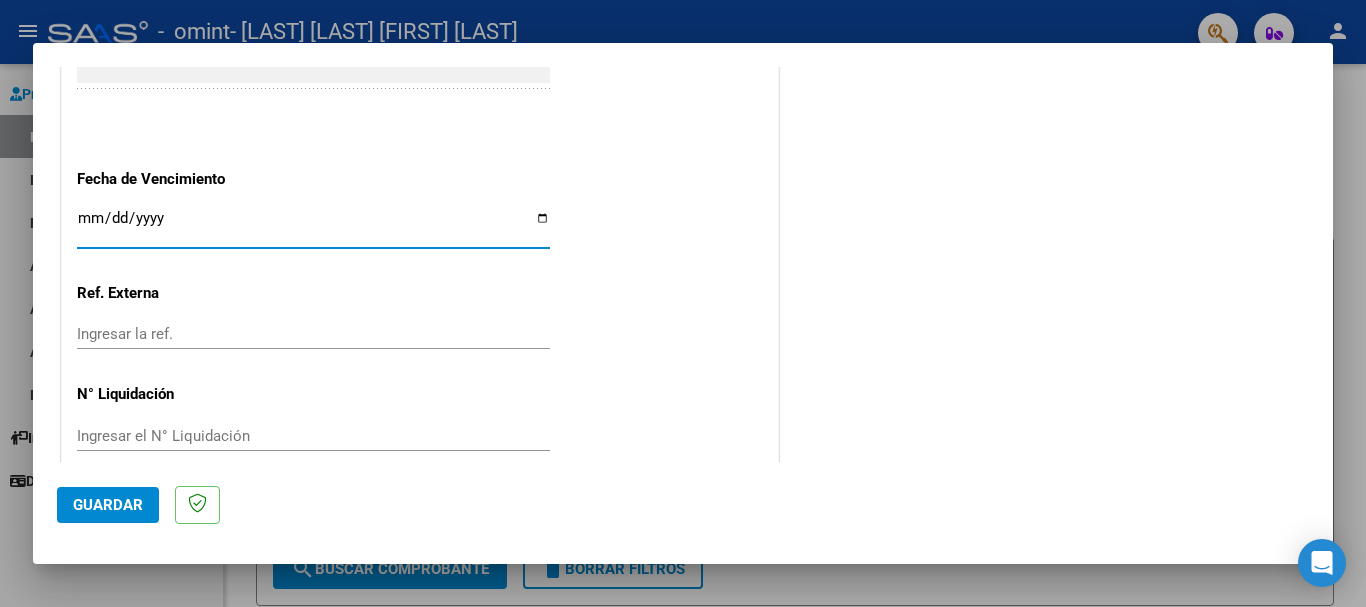 click on "Ingresar la fecha" at bounding box center (313, 226) 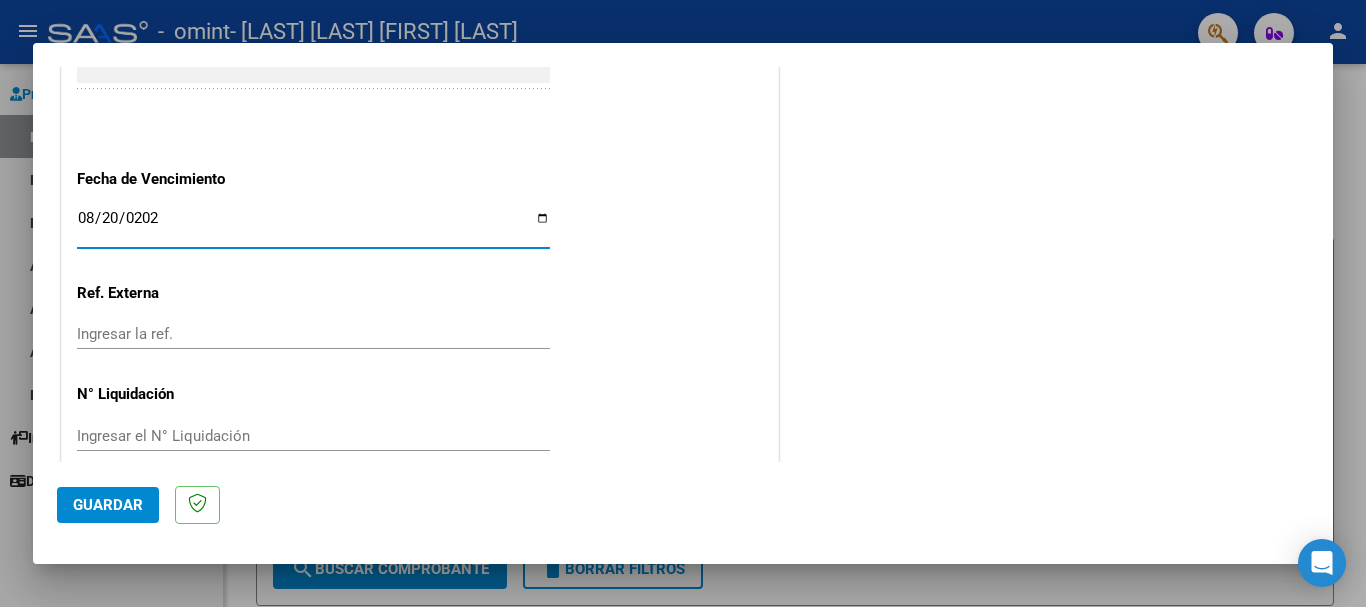 type on "2025-08-20" 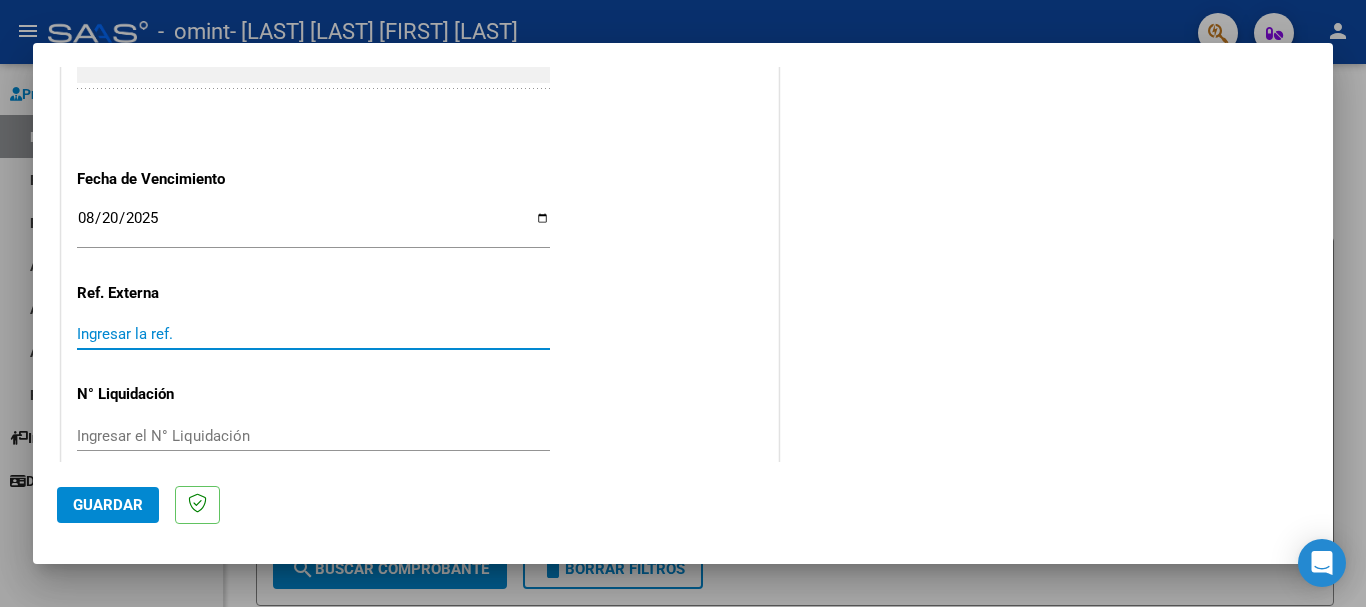 click on "Ingresar la ref." at bounding box center [313, 334] 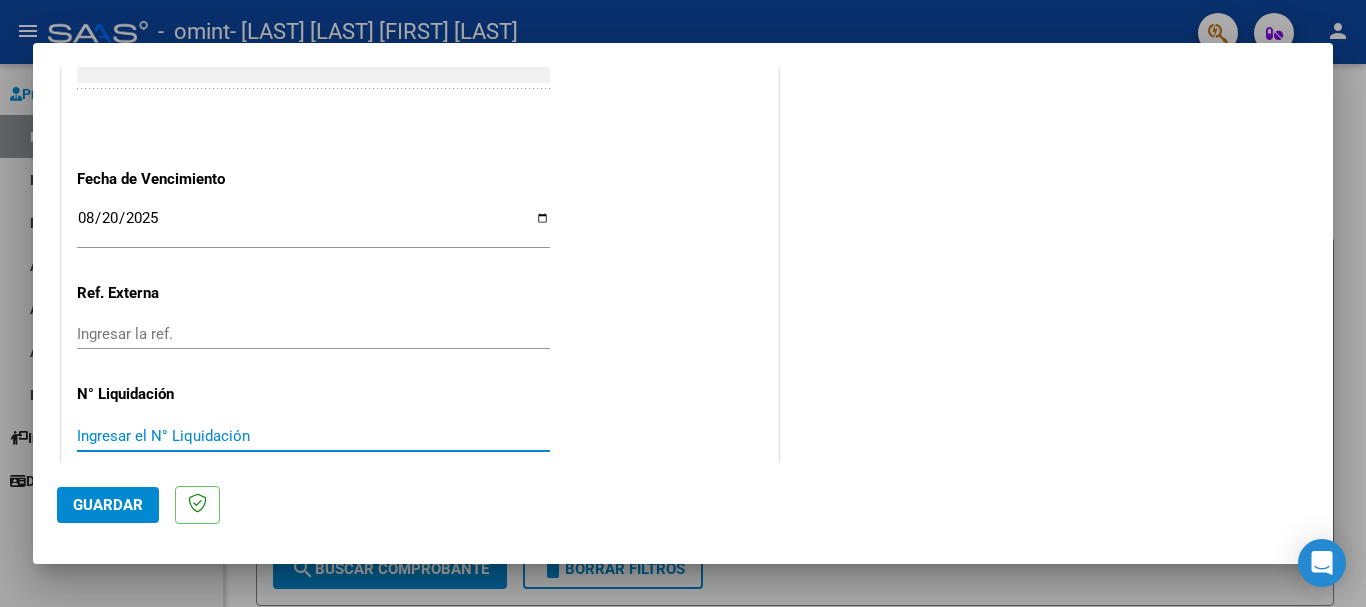 click on "Ingresar el N° Liquidación" at bounding box center (313, 436) 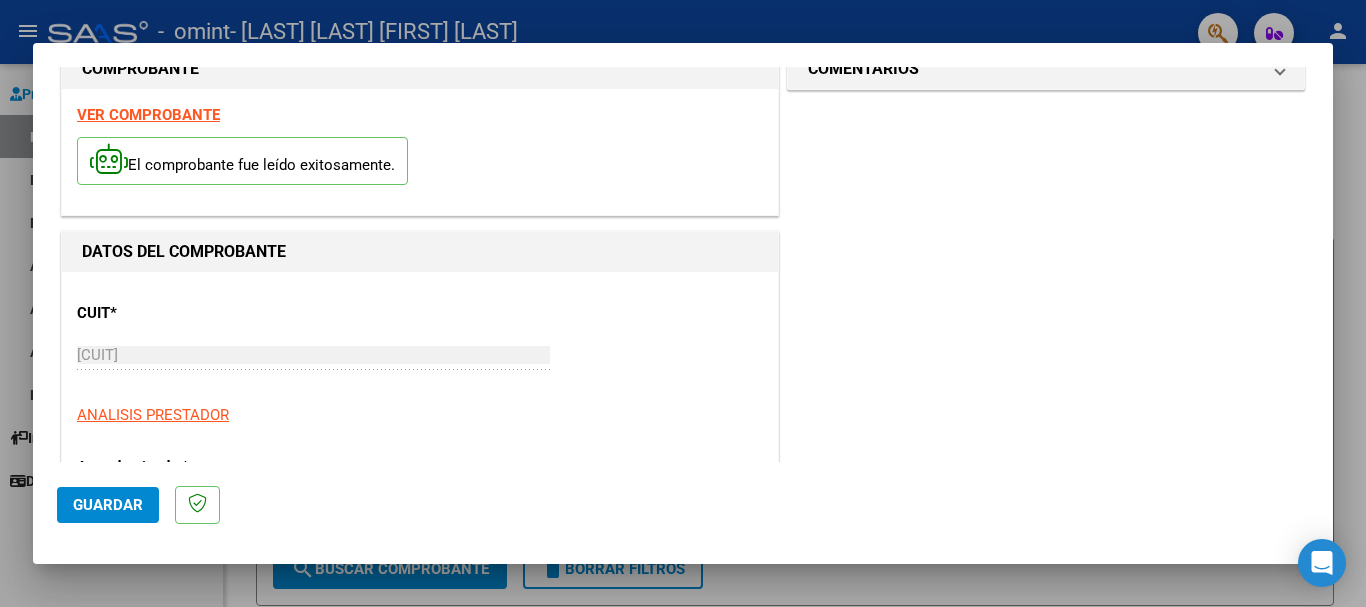 scroll, scrollTop: 0, scrollLeft: 0, axis: both 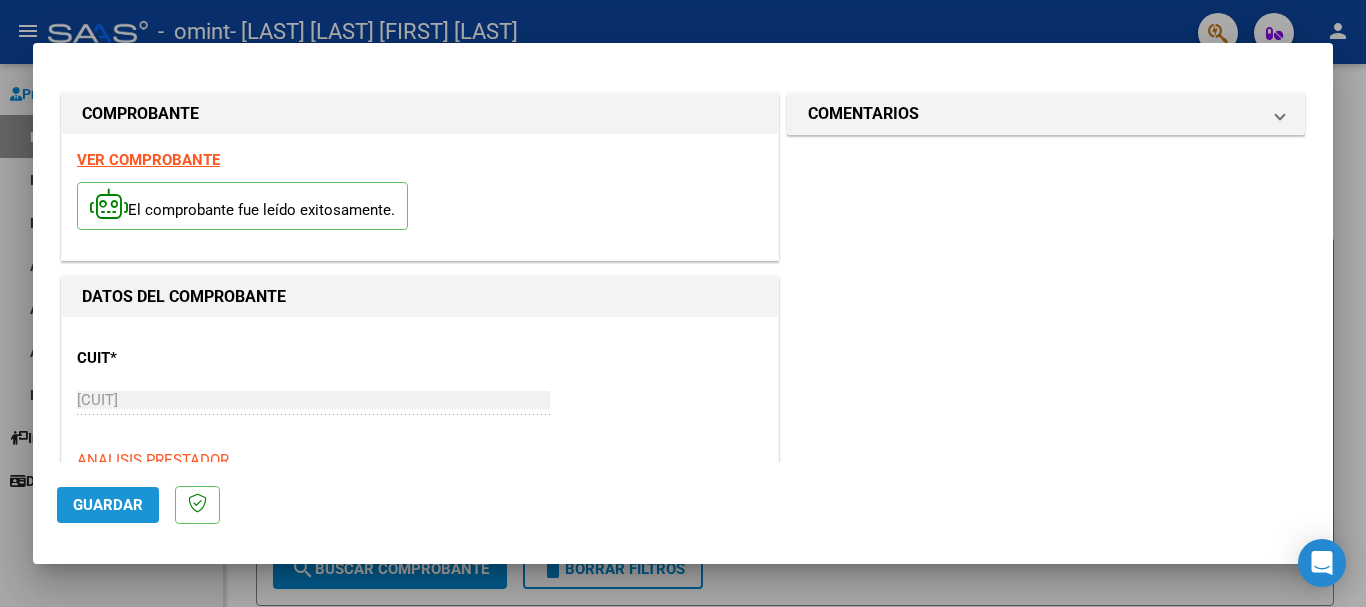 click on "Guardar" 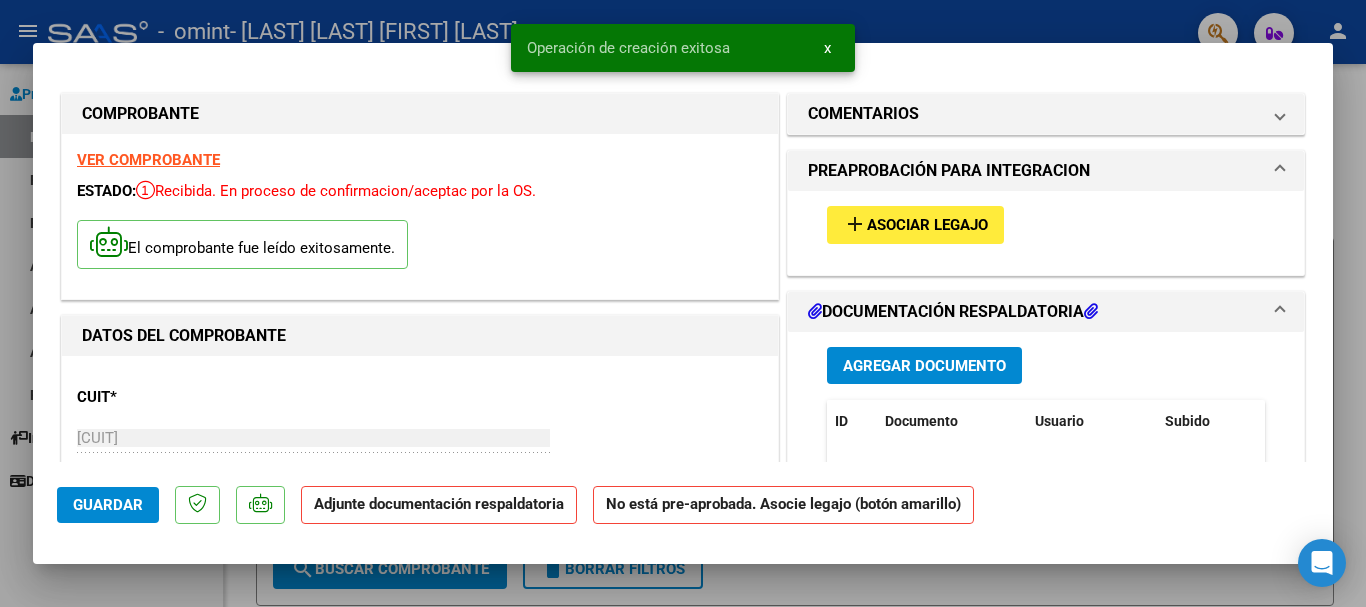 click on "add" at bounding box center [855, 224] 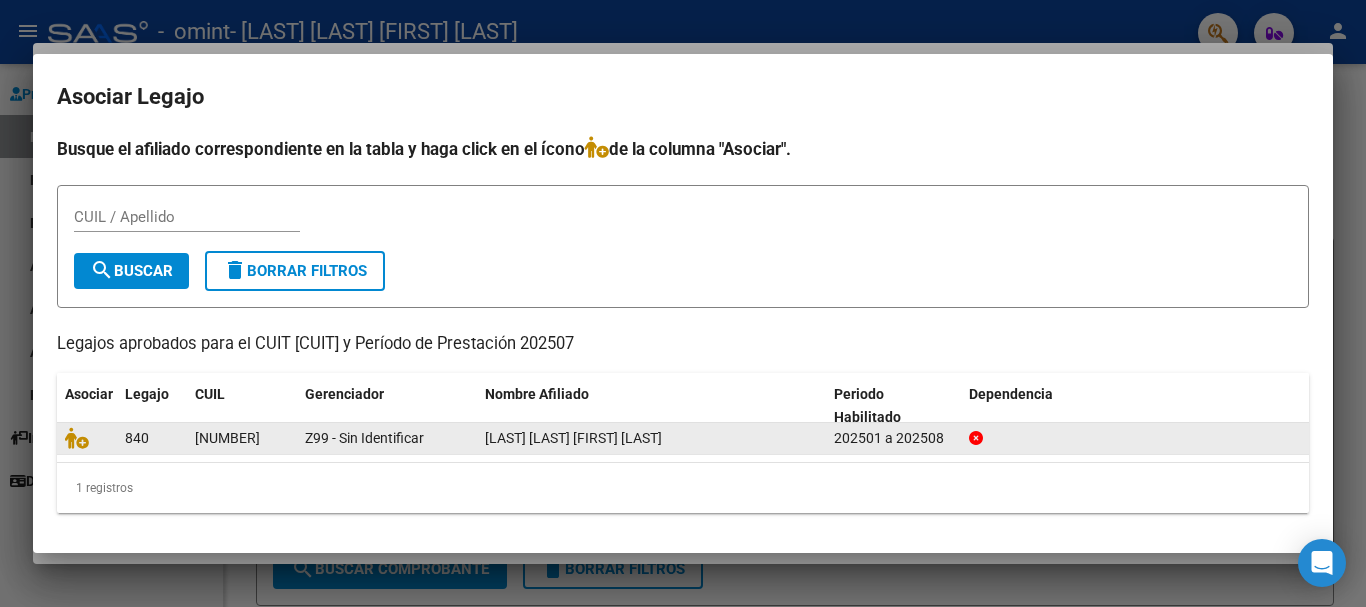 click on "[NUMBER]" 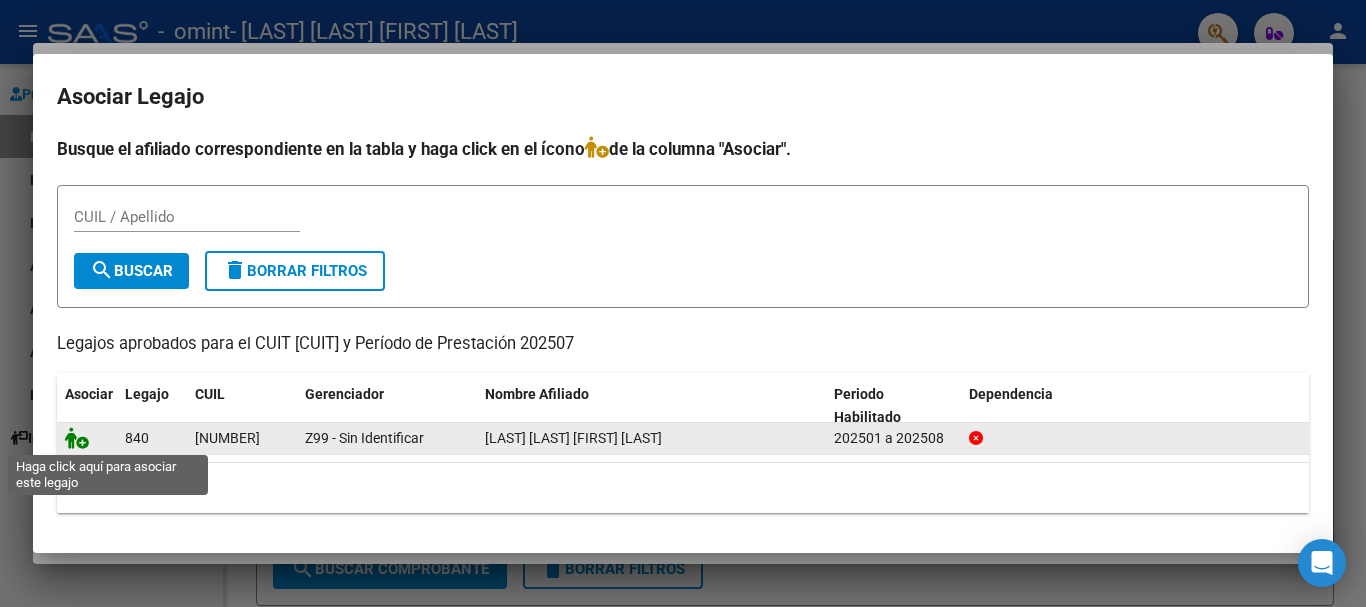 click 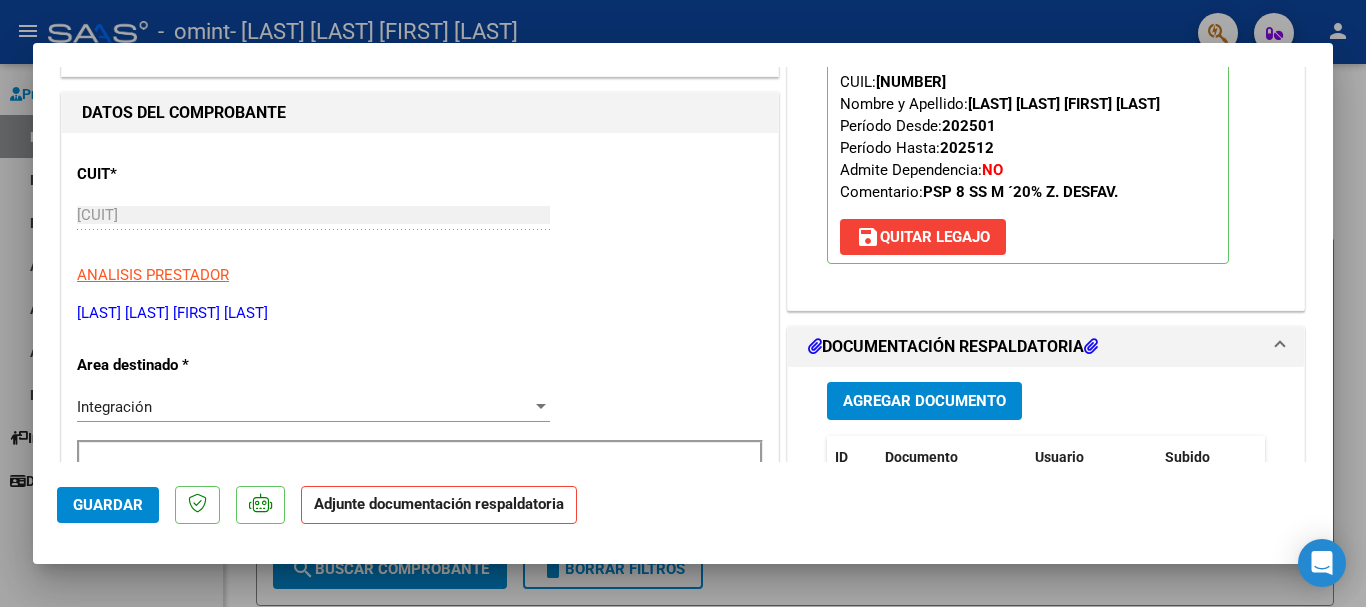 scroll, scrollTop: 300, scrollLeft: 0, axis: vertical 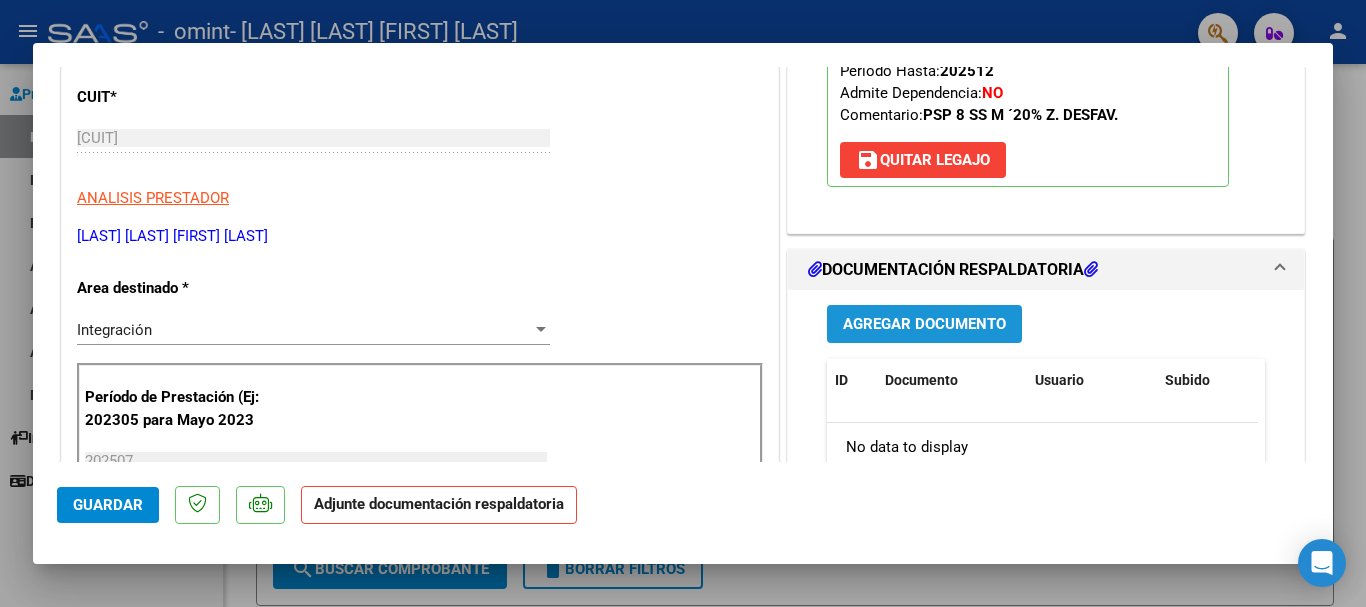 click on "Agregar Documento" at bounding box center [924, 325] 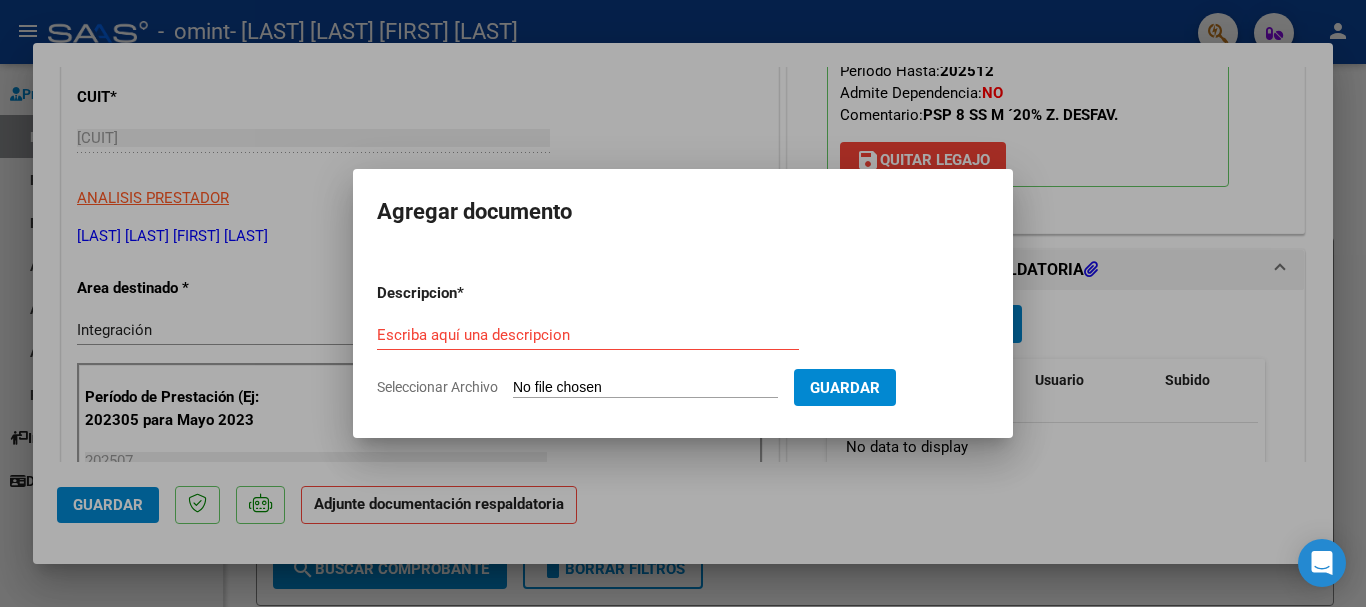 click on "Seleccionar Archivo" at bounding box center [645, 388] 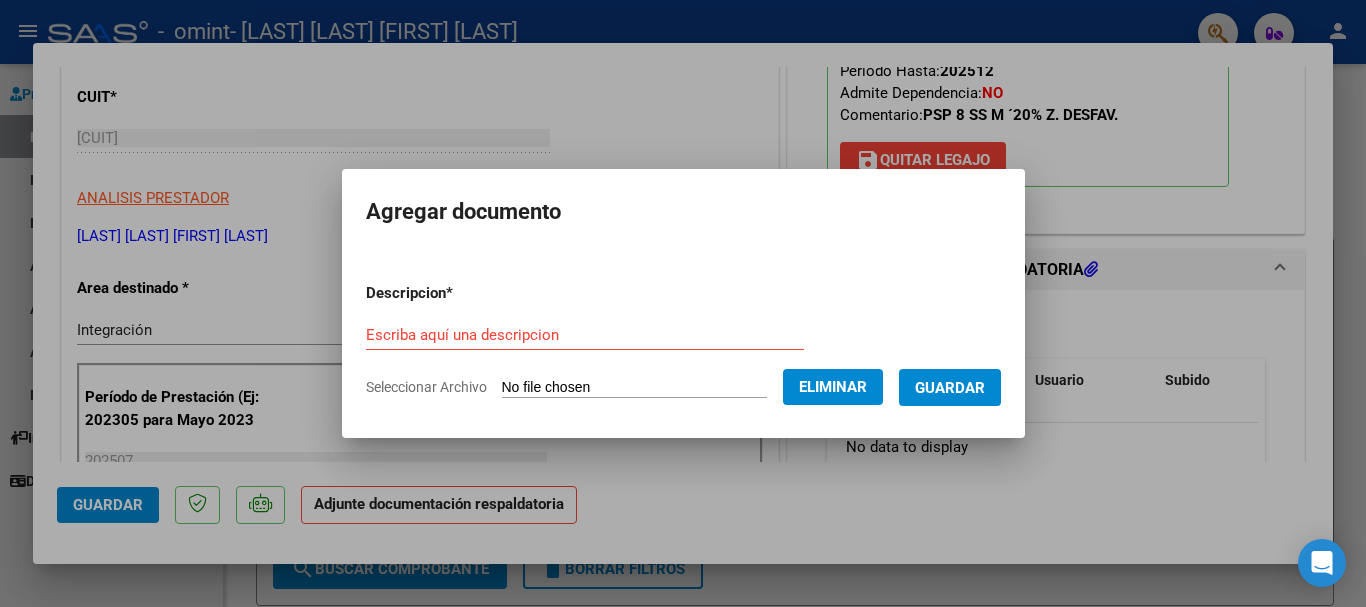 click on "Escriba aquí una descripcion" at bounding box center [585, 335] 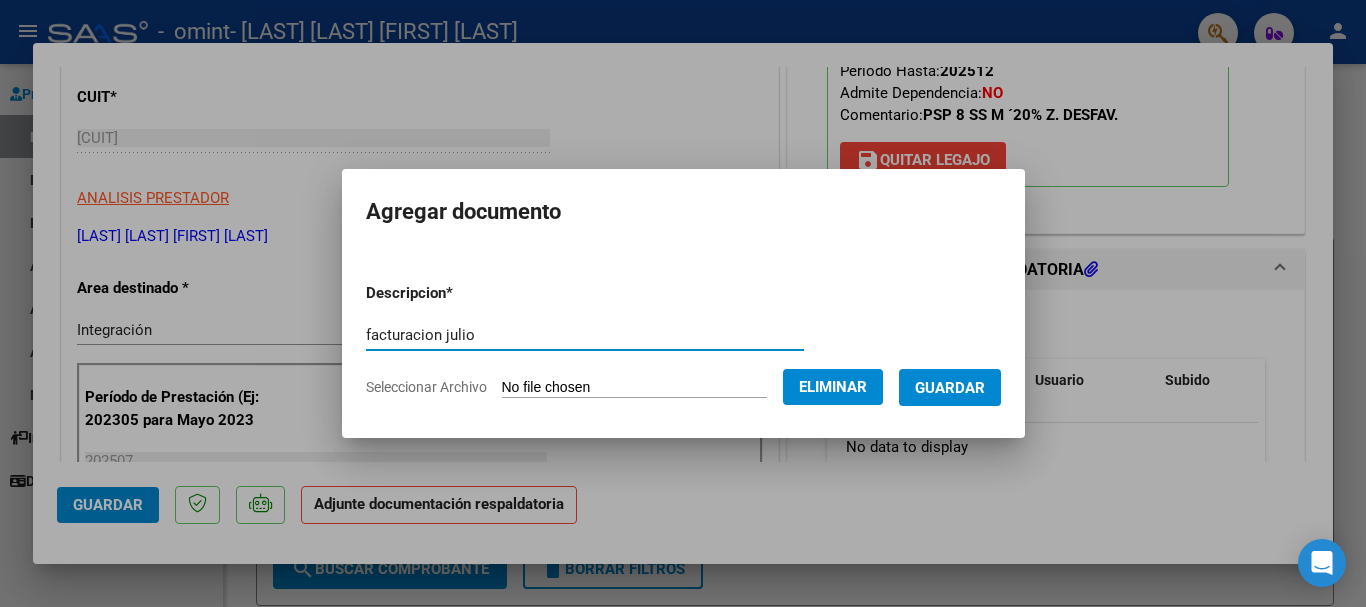 type on "facturacion julio" 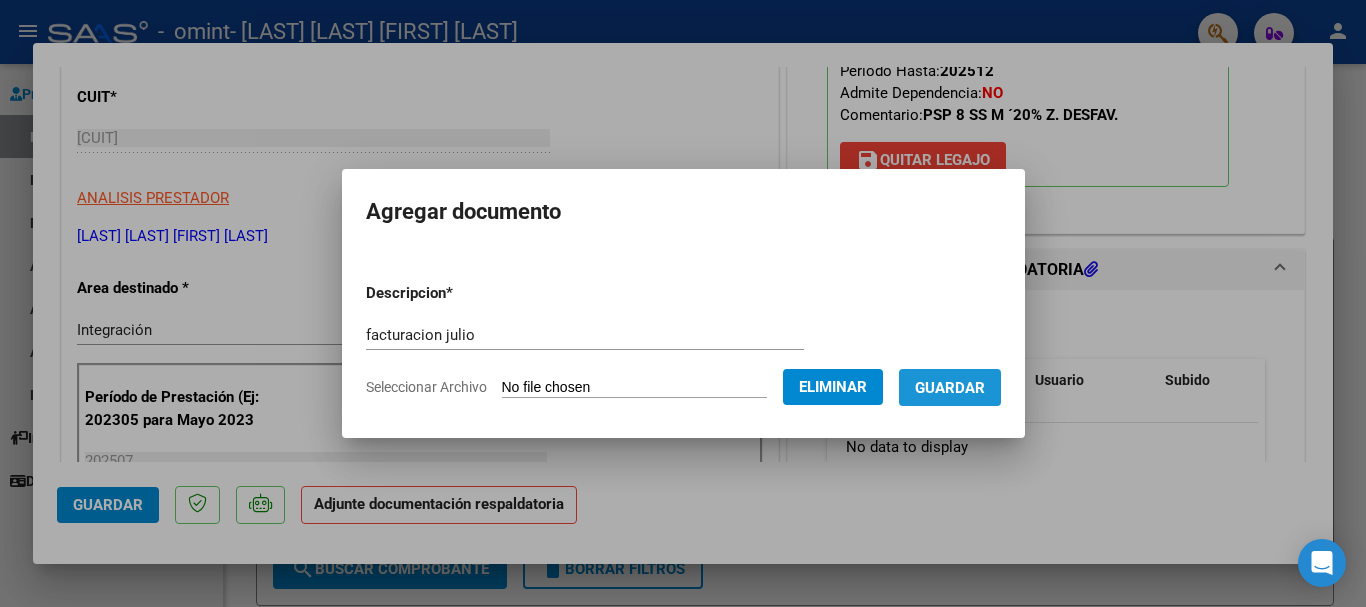 click on "Guardar" at bounding box center (950, 387) 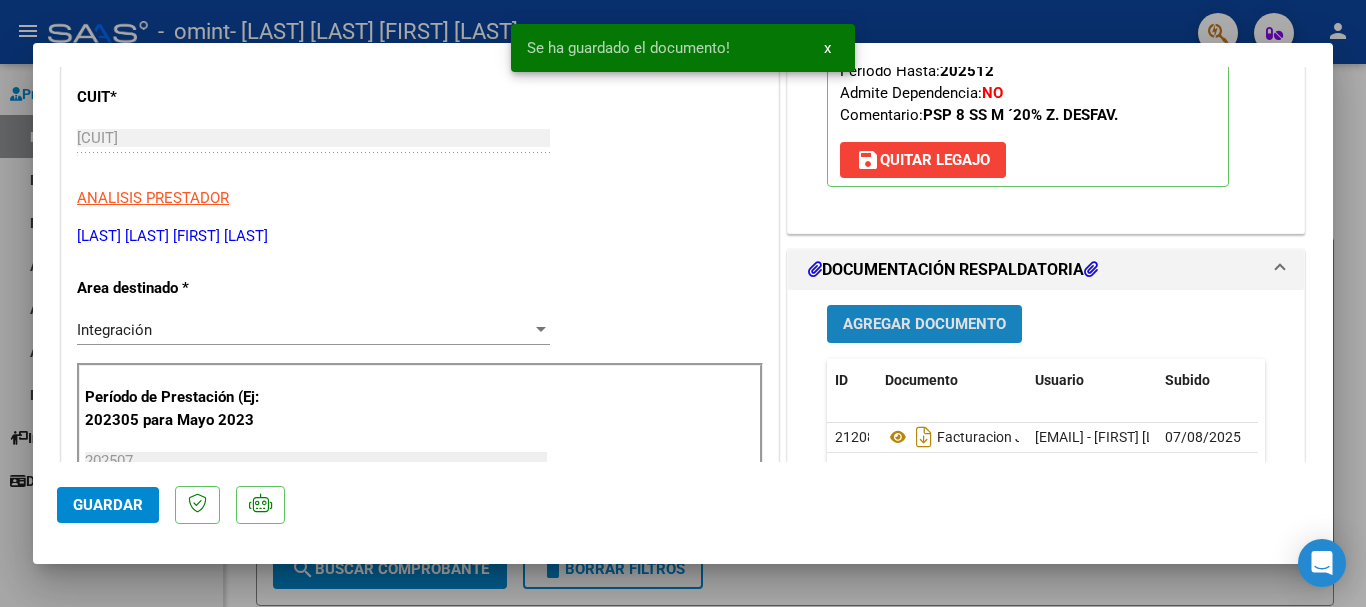 click on "Agregar Documento" at bounding box center (924, 325) 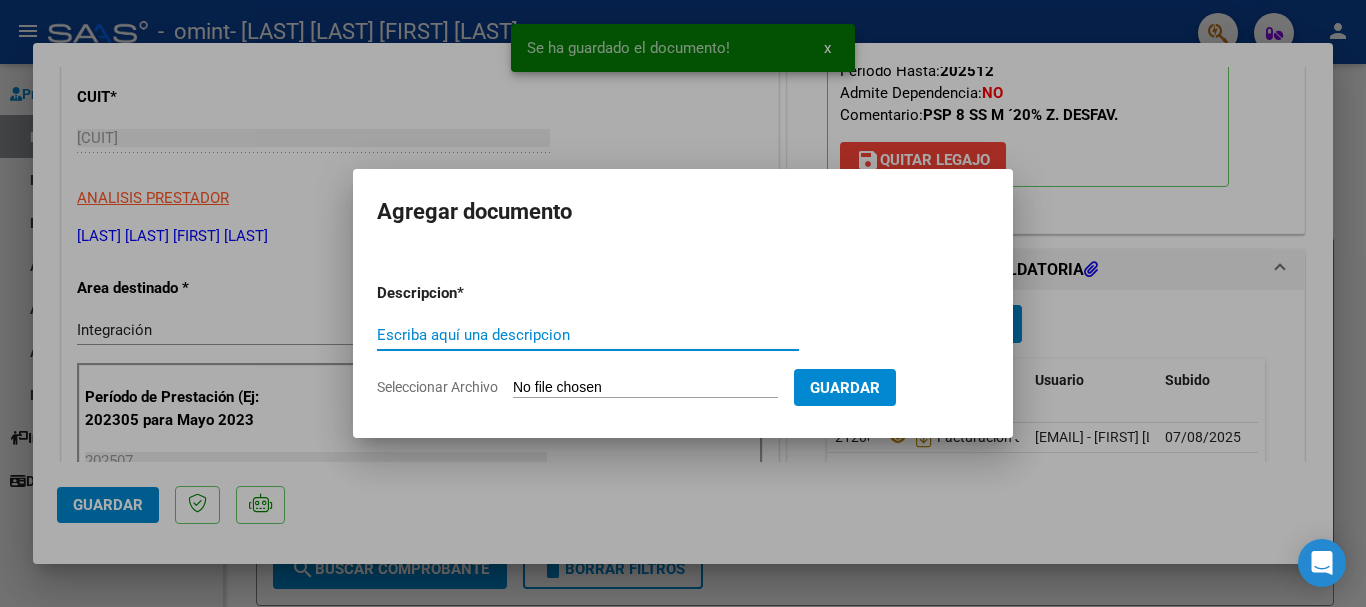 click on "Seleccionar Archivo" at bounding box center (645, 388) 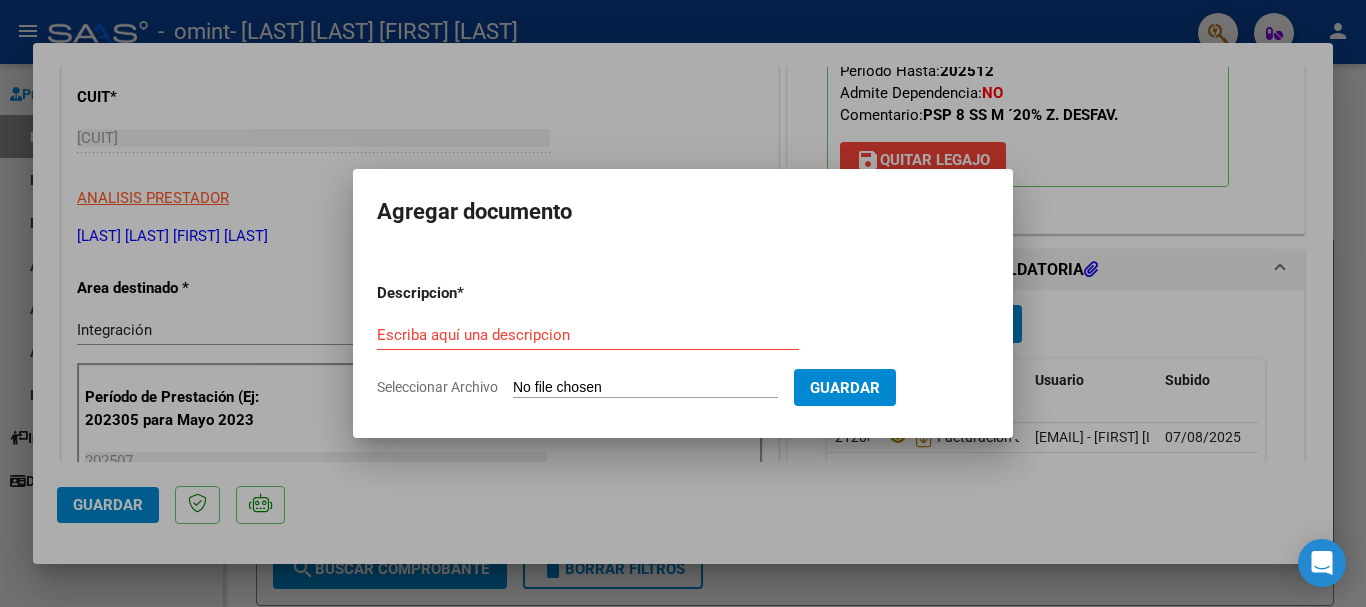 type on "C:\fakepath\asistencia [DATE] [LAST] .pdf" 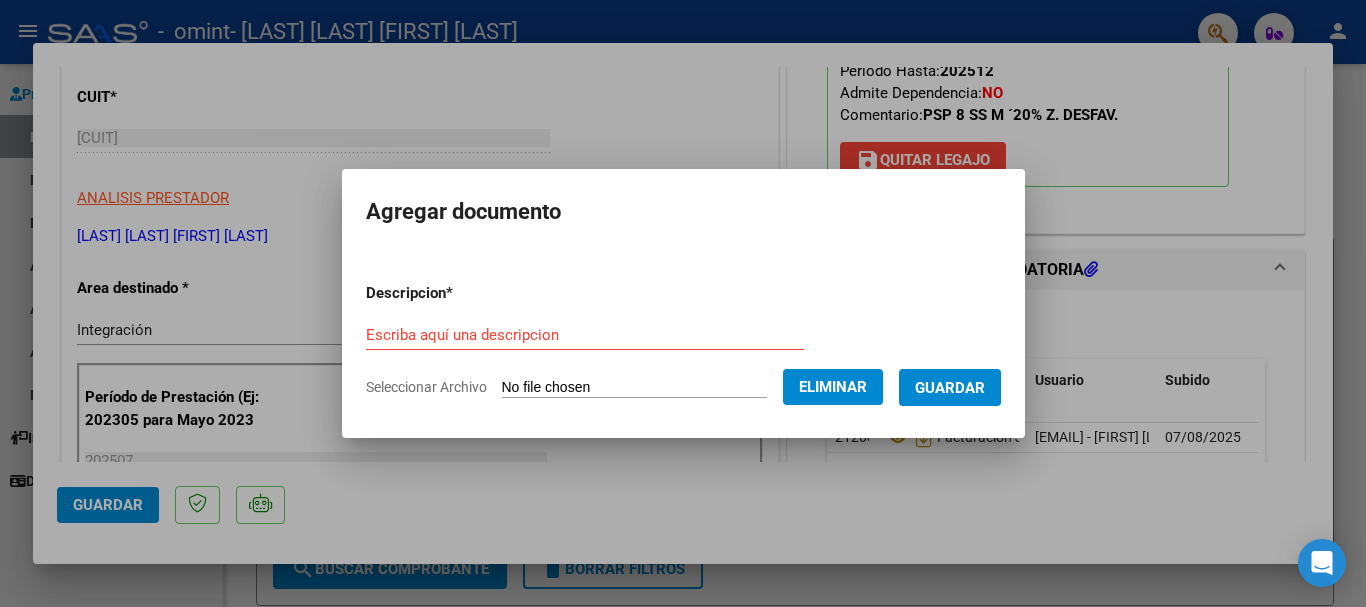 click on "Descripcion  *" at bounding box center [461, 293] 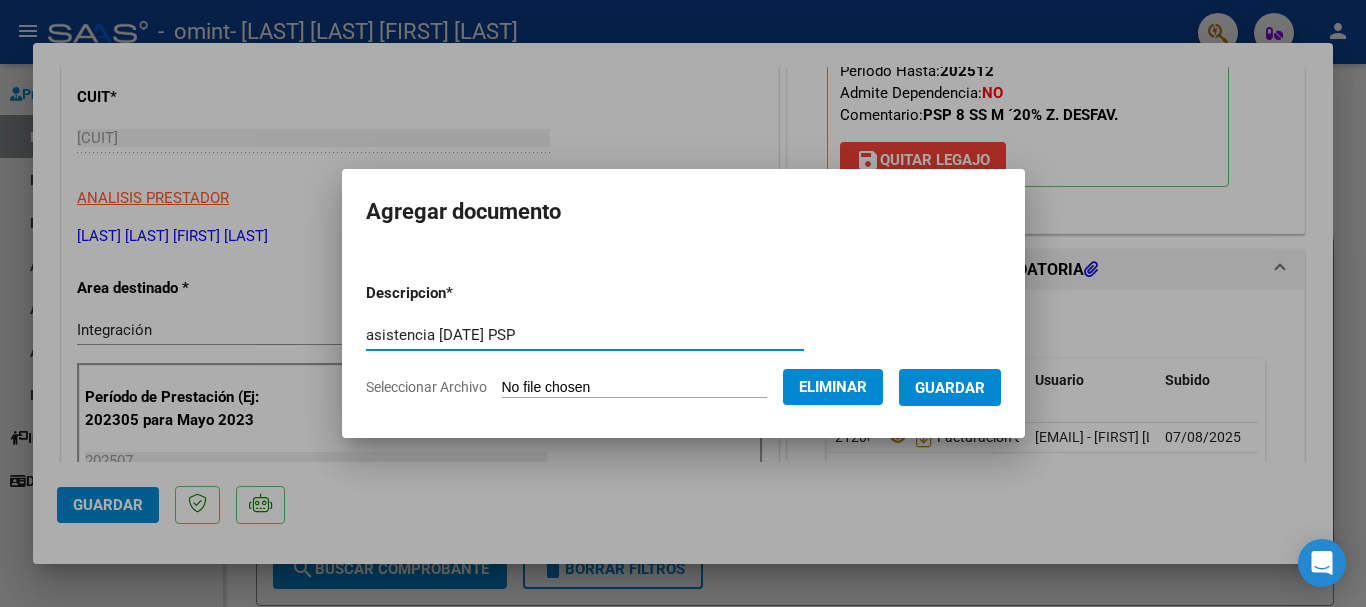 type on "asistencia [DATE] PSP" 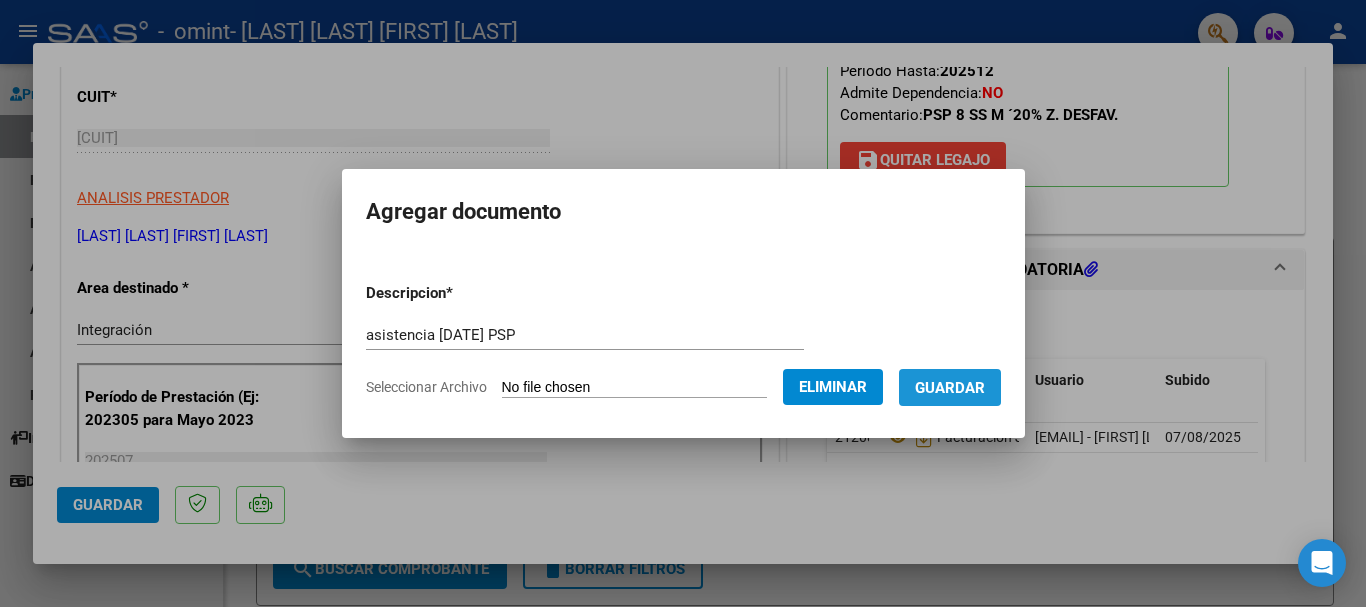 click on "Guardar" at bounding box center [950, 388] 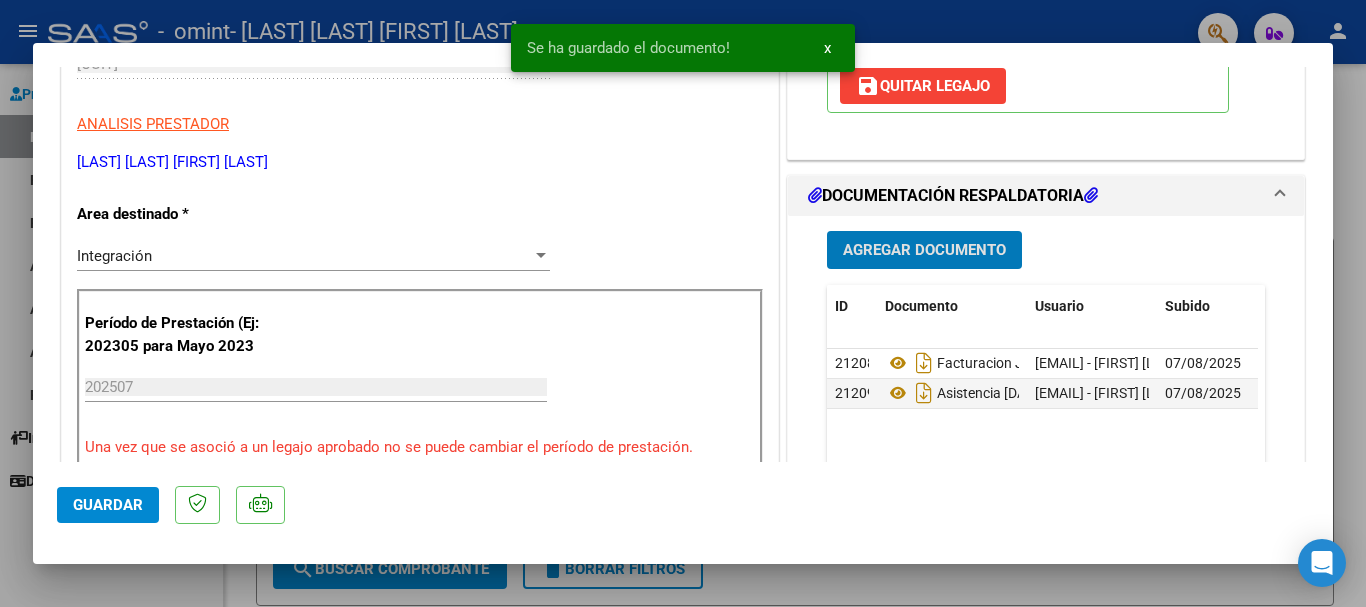 scroll, scrollTop: 500, scrollLeft: 0, axis: vertical 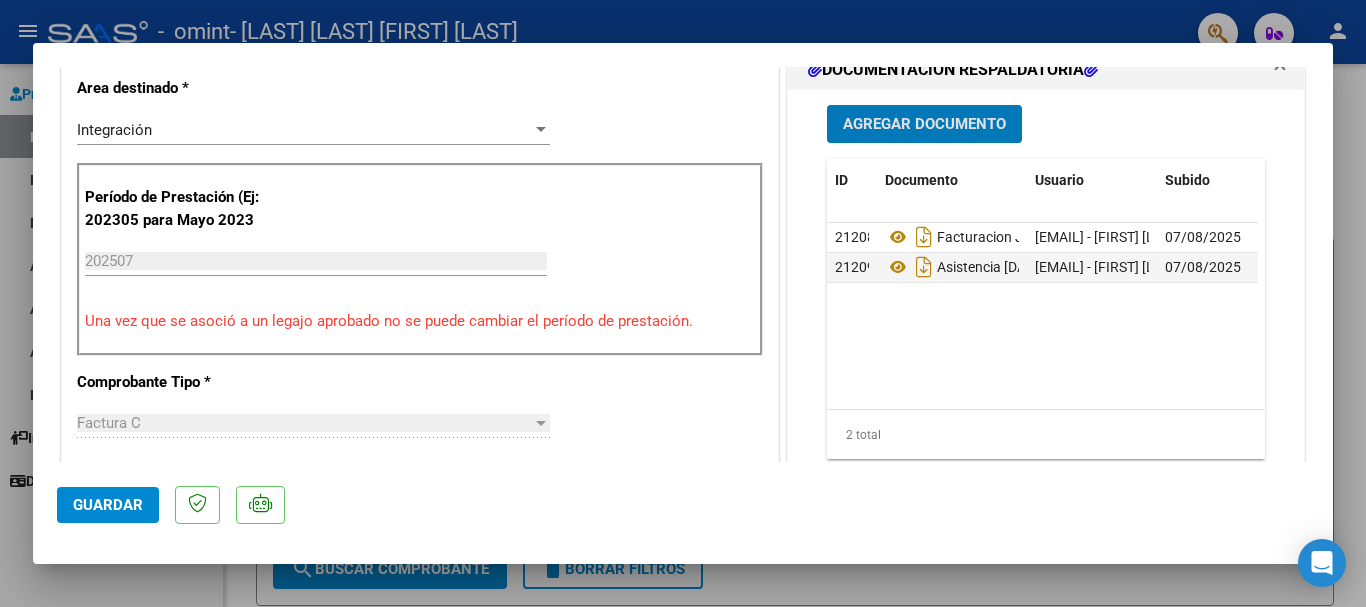click on "Guardar" 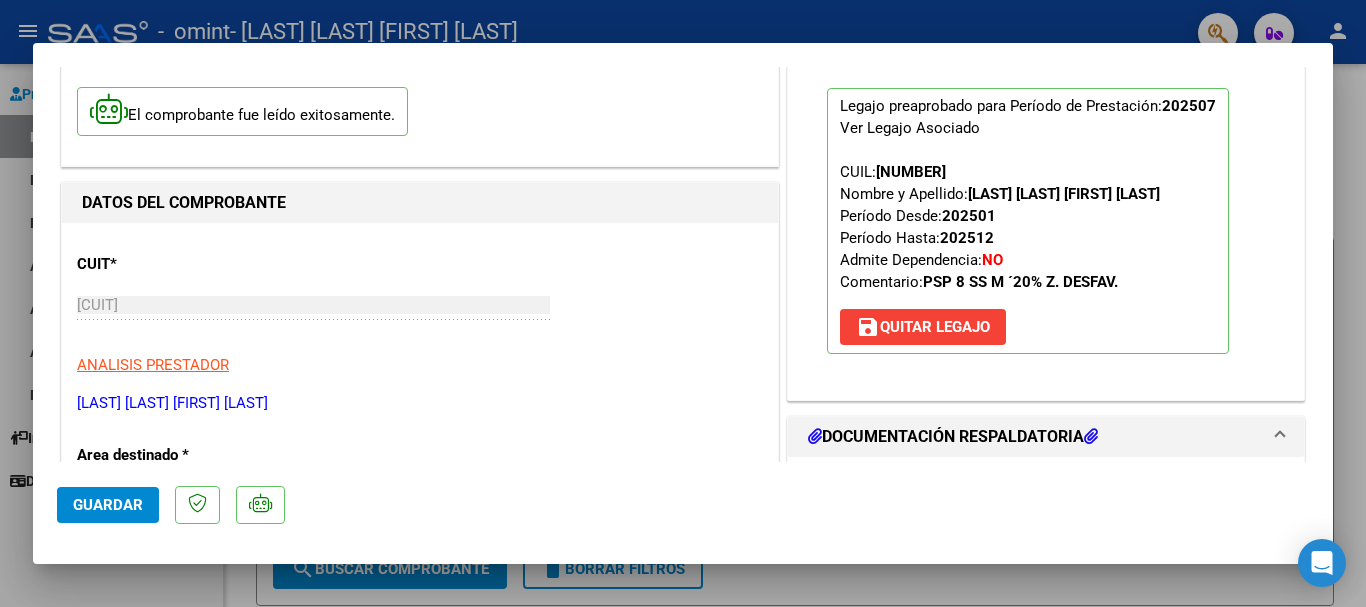 scroll, scrollTop: 0, scrollLeft: 0, axis: both 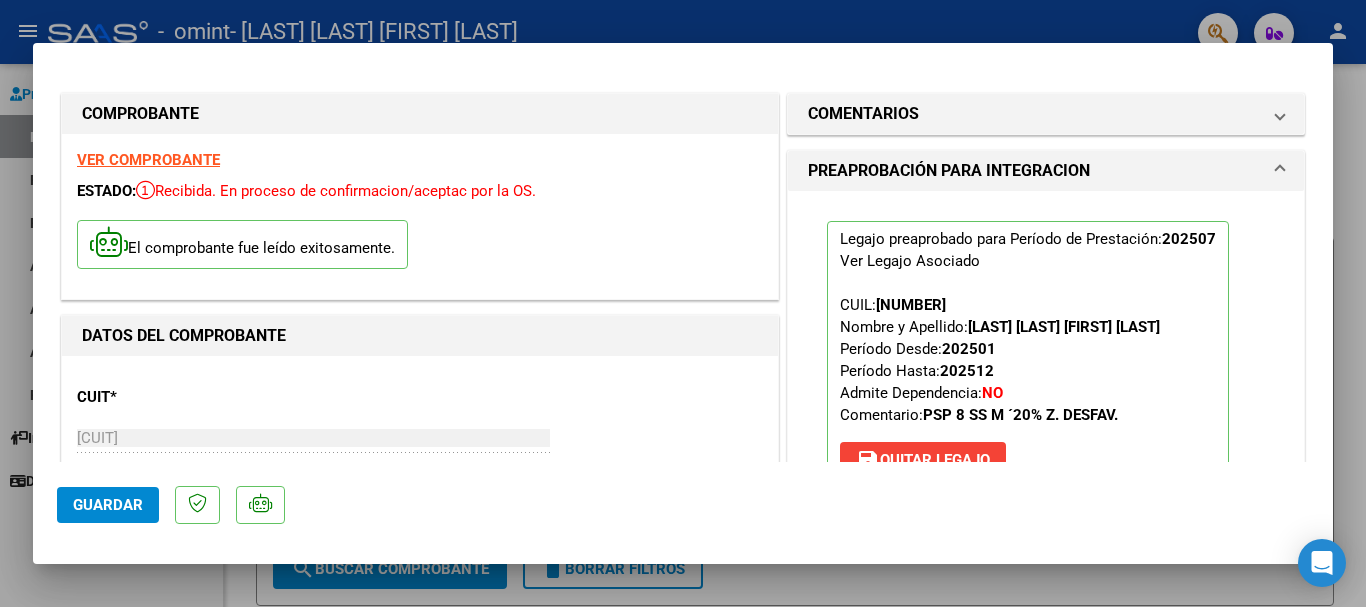 drag, startPoint x: 1359, startPoint y: 131, endPoint x: 1278, endPoint y: 271, distance: 161.74362 